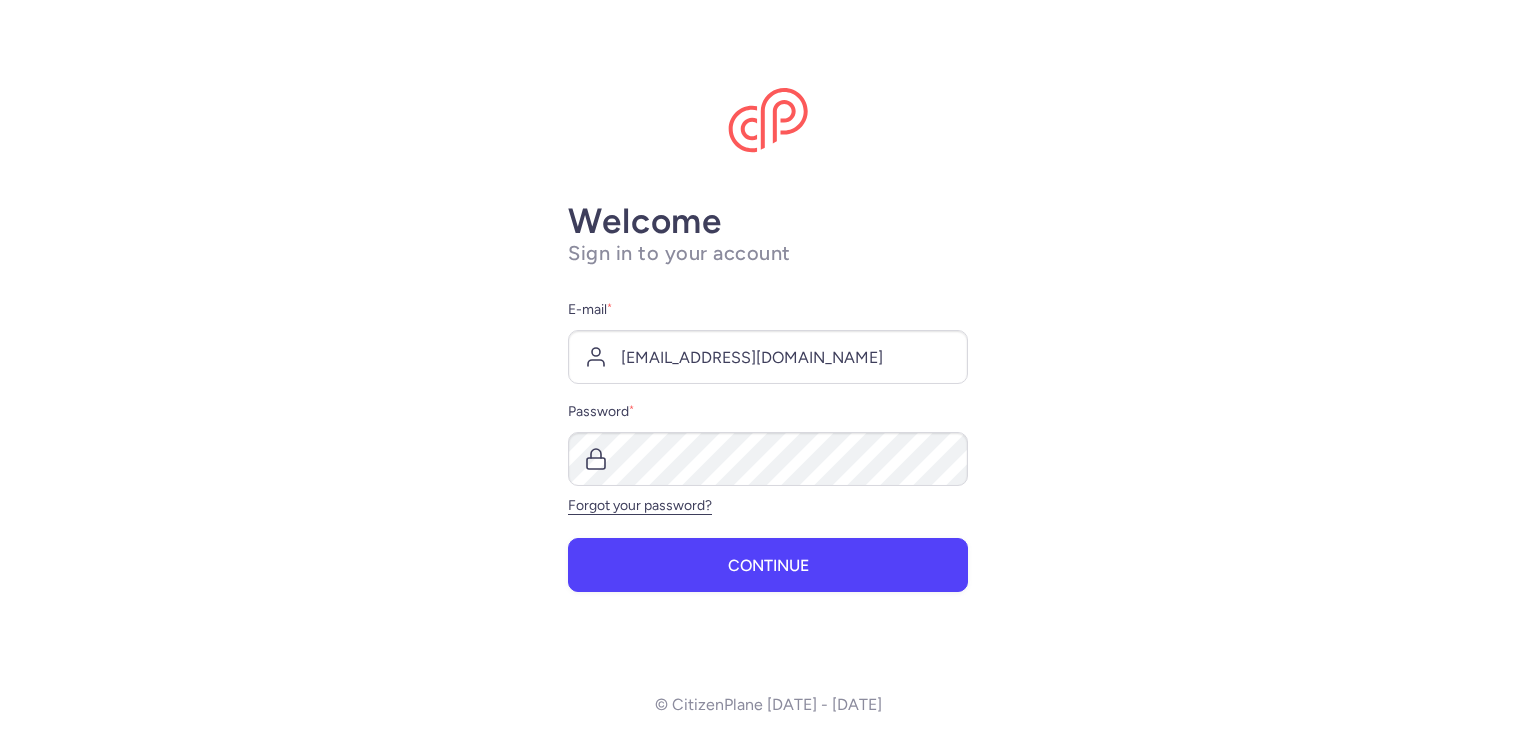 scroll, scrollTop: 0, scrollLeft: 0, axis: both 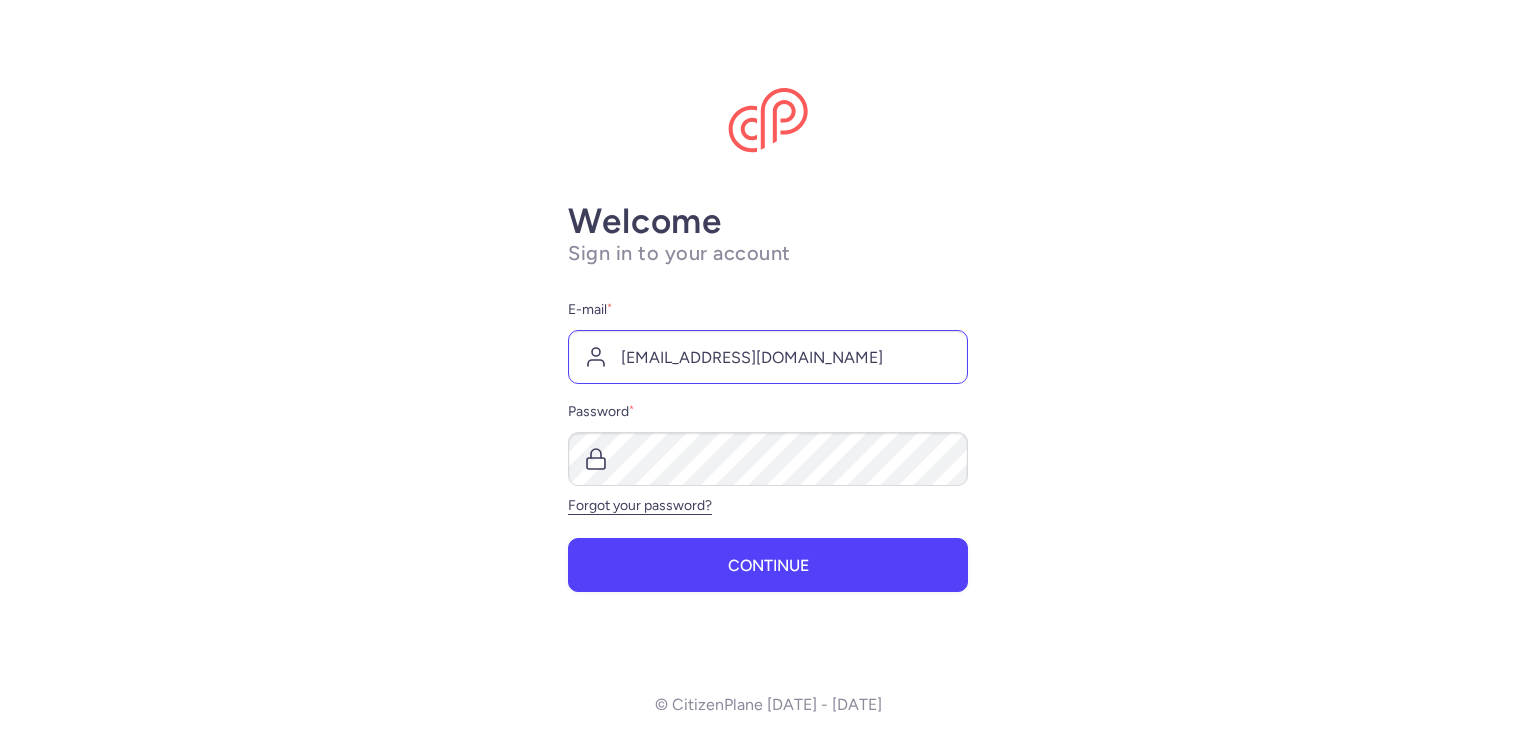 click on "[EMAIL_ADDRESS][DOMAIN_NAME]" at bounding box center (768, 357) 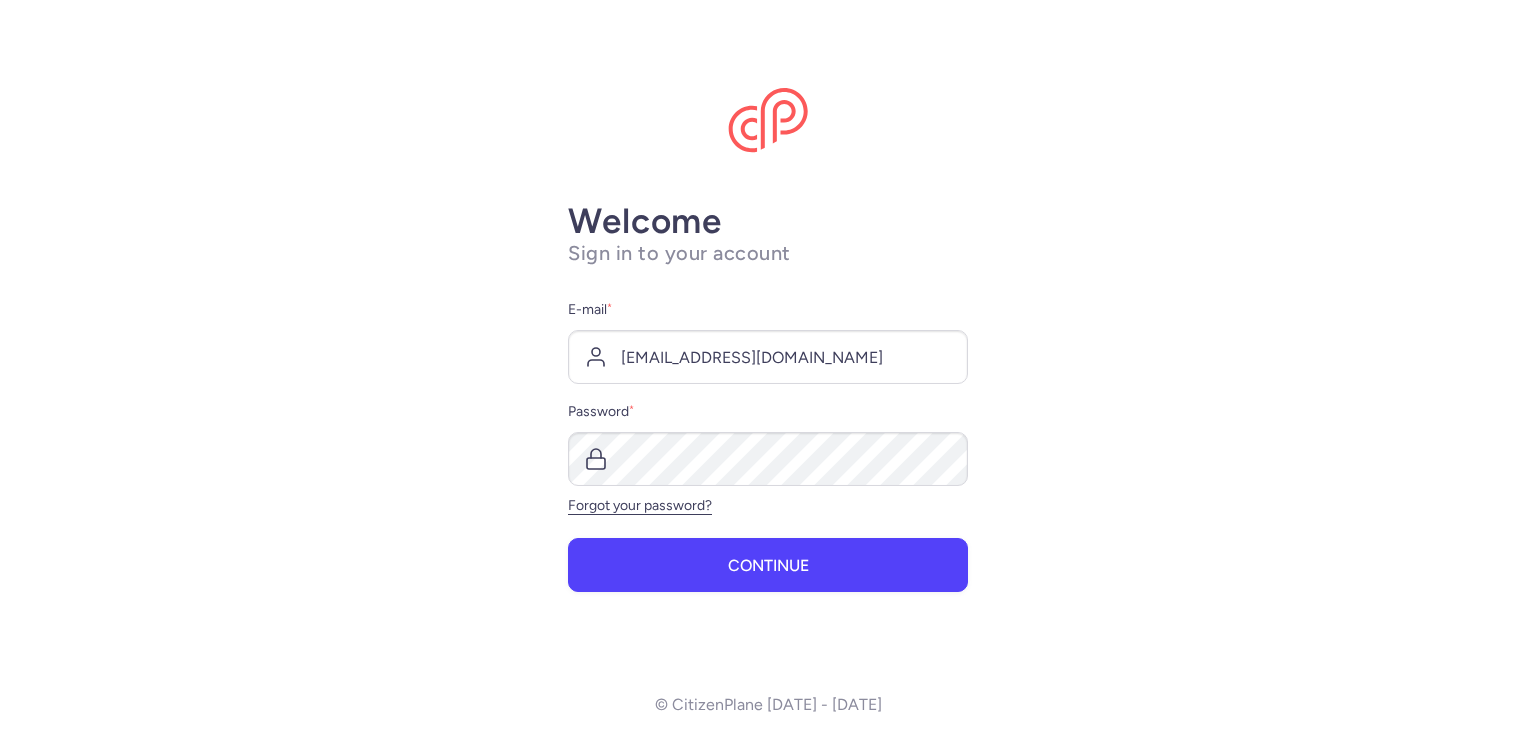 click on "Welcome Sign in to your account E-mail  * [EMAIL_ADDRESS][DOMAIN_NAME] Password  * Forgot your password?  Continue  © CitizenPlane [DATE] - [DATE]" at bounding box center (768, 365) 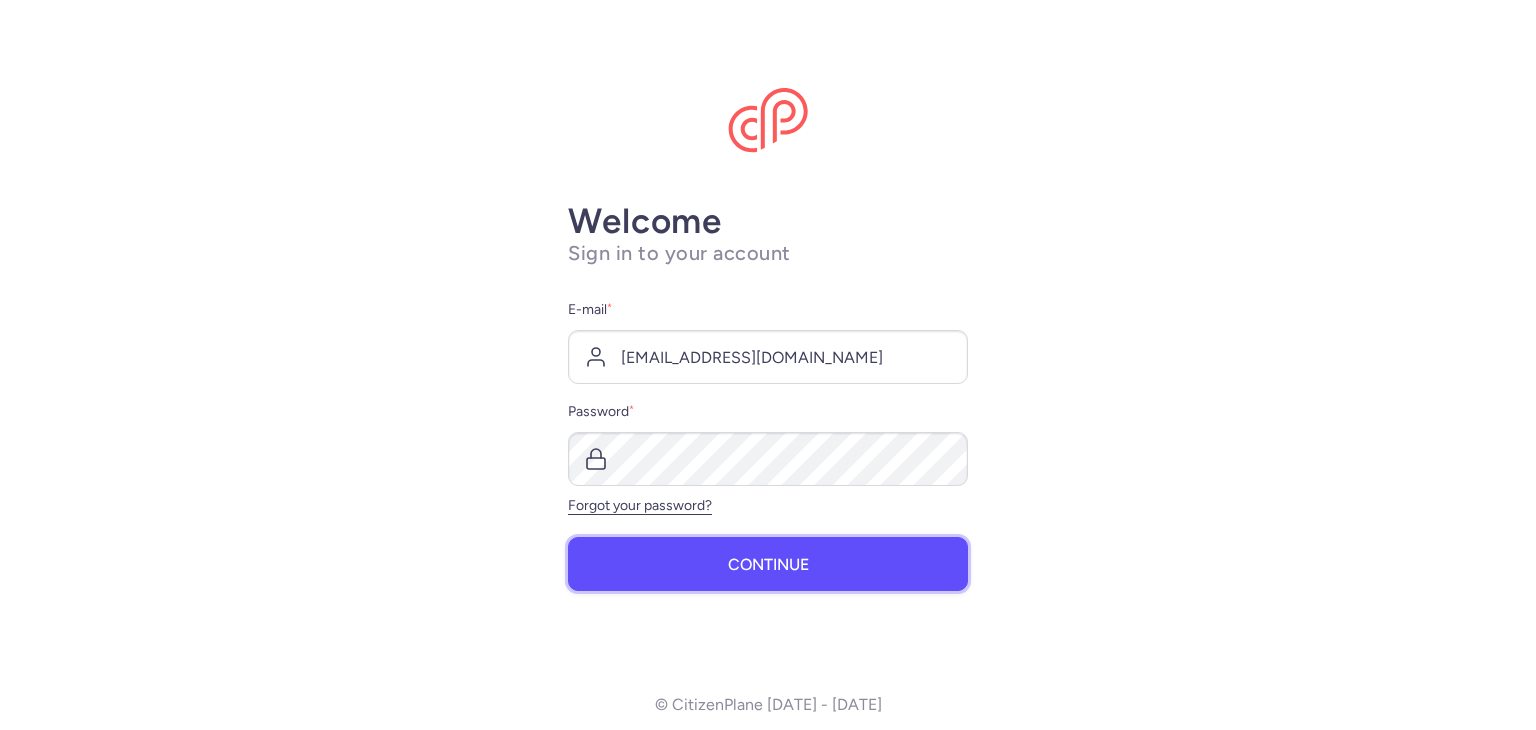 click on "Continue" at bounding box center [768, 565] 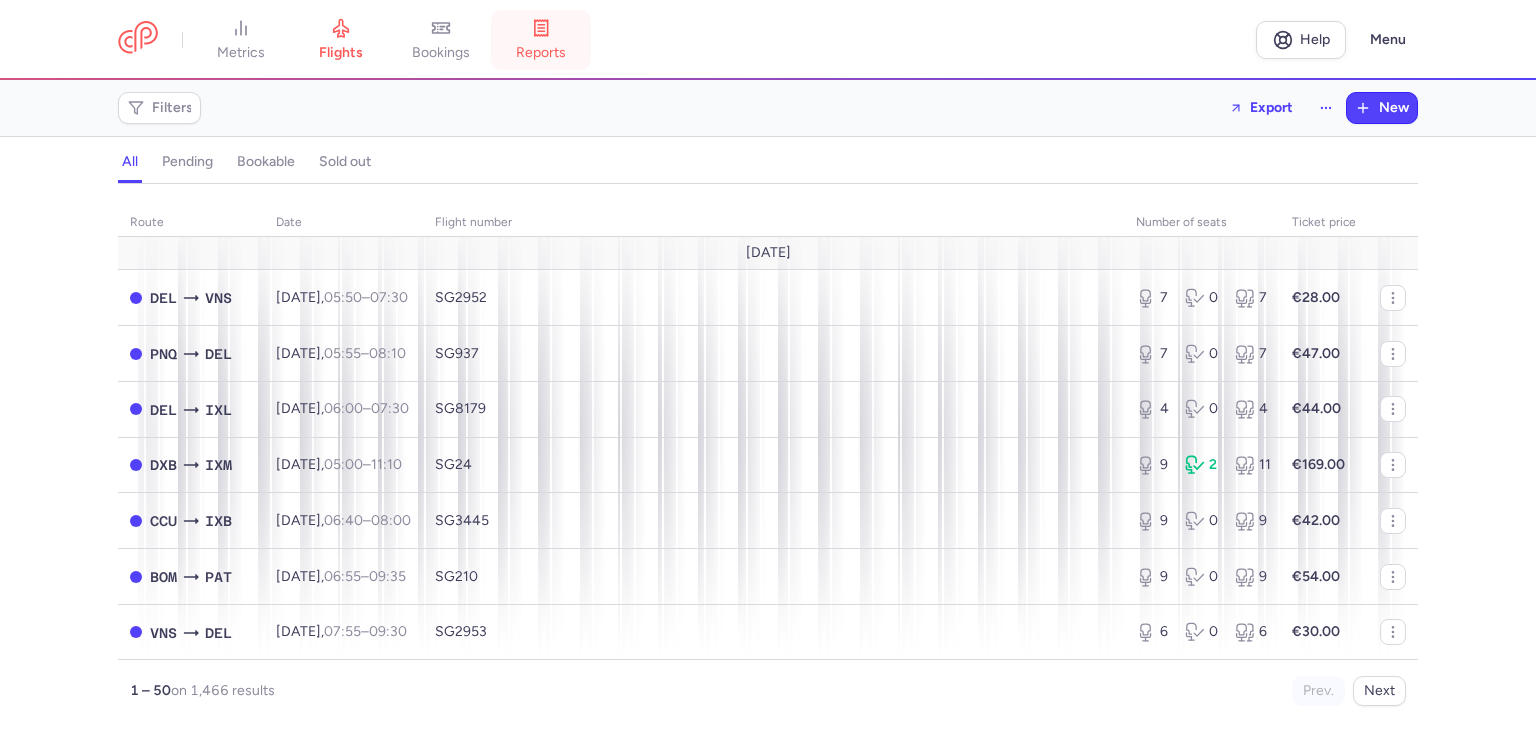 click on "reports" at bounding box center [541, 53] 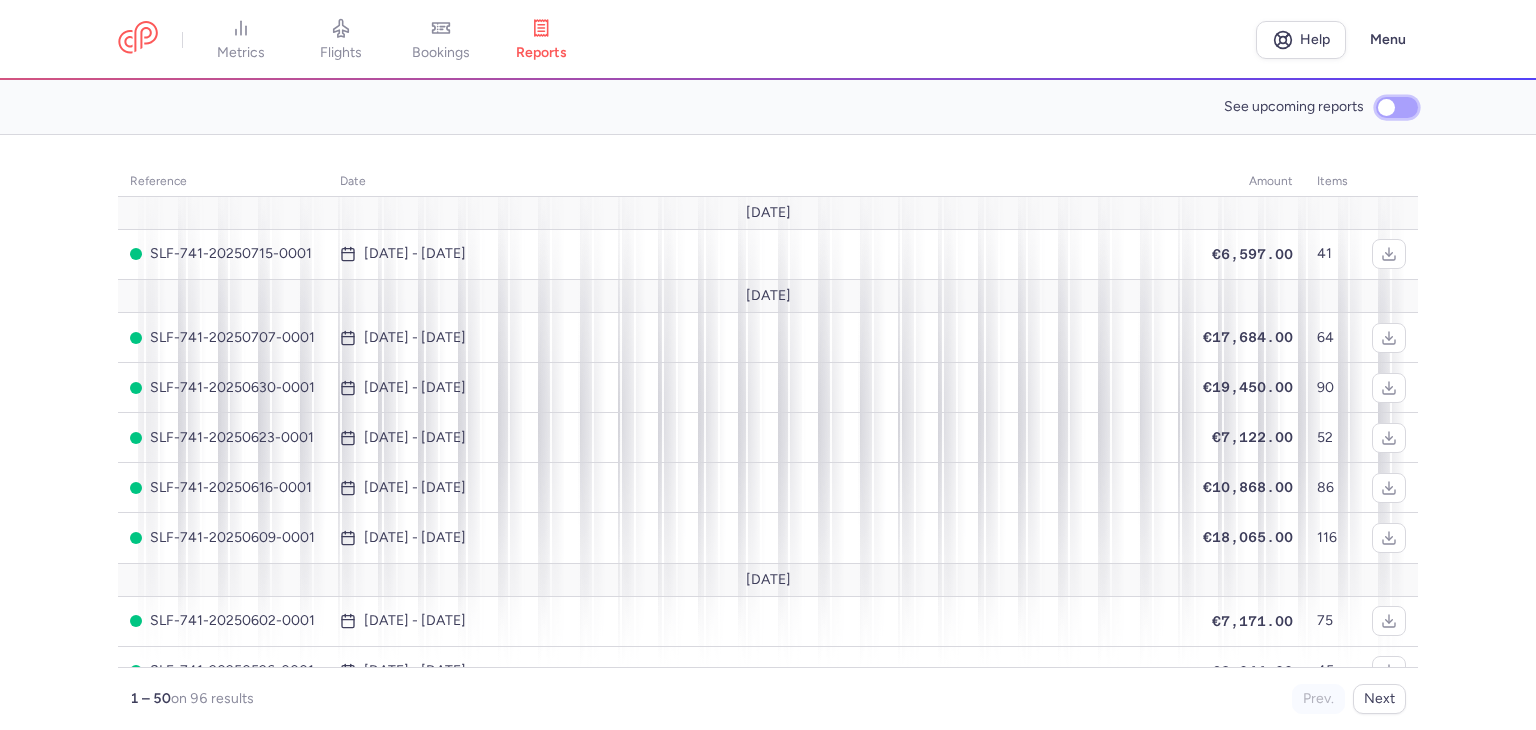 click on "See upcoming reports" at bounding box center (1397, 107) 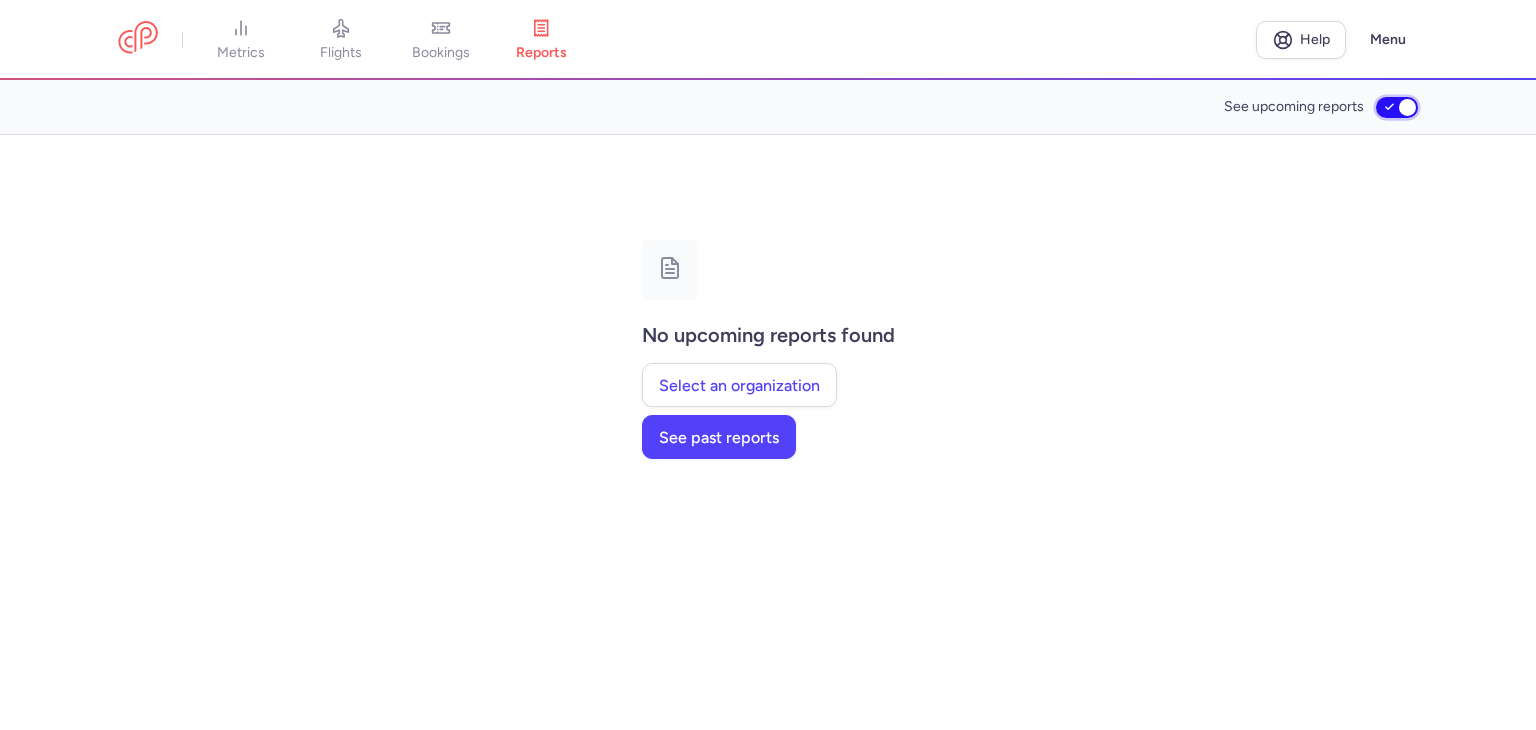 click on "See upcoming reports" at bounding box center (1397, 107) 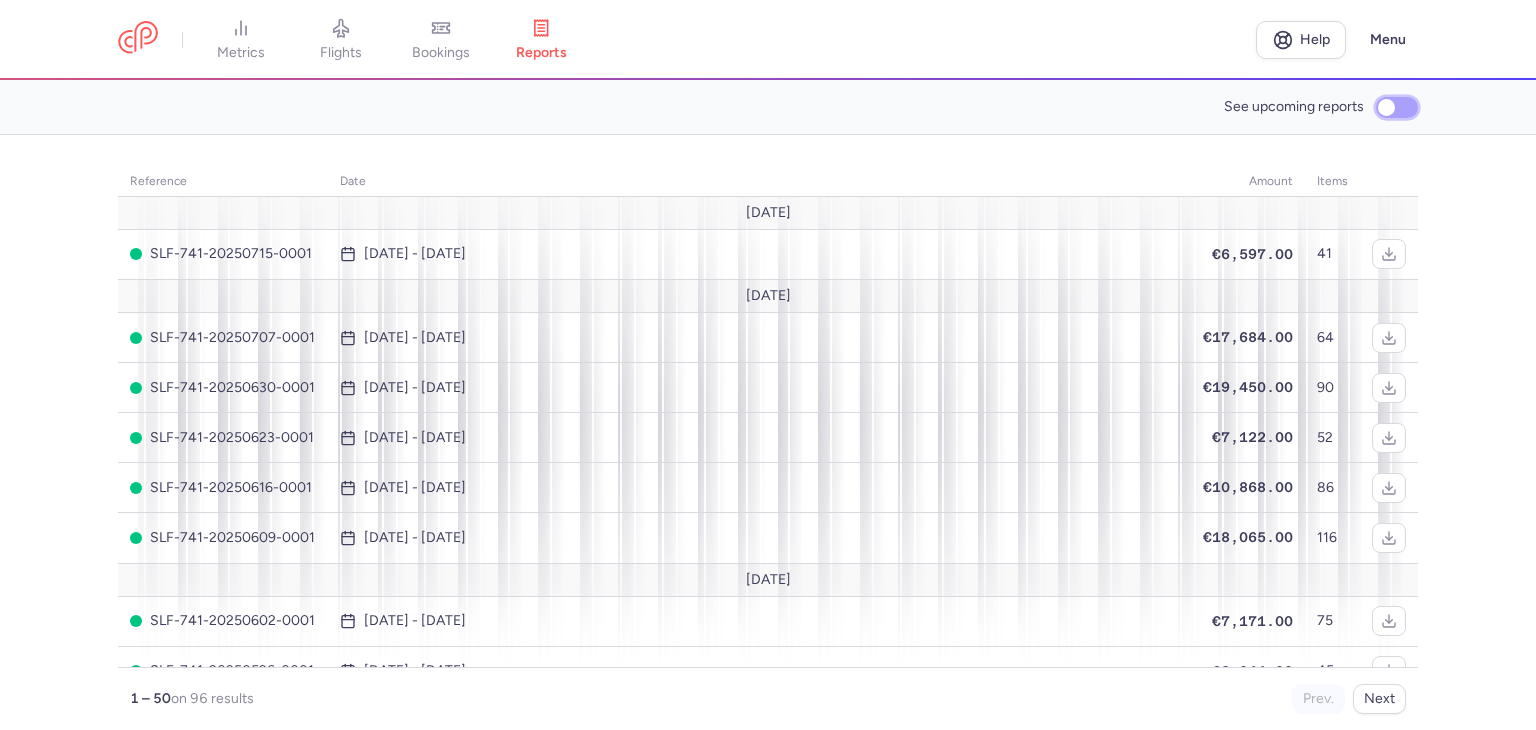 click on "See upcoming reports" at bounding box center [1397, 107] 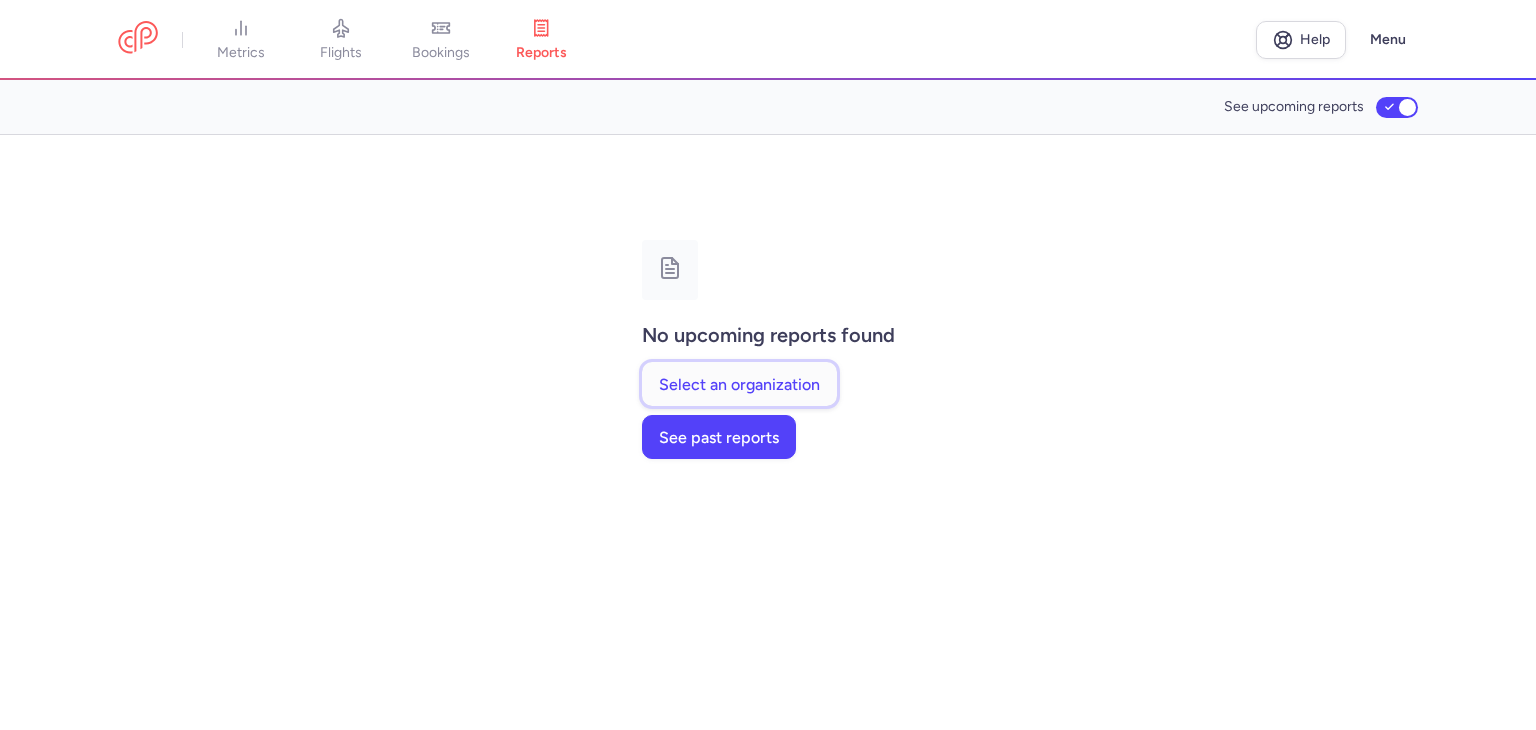 click on "Select an organization" at bounding box center (739, 385) 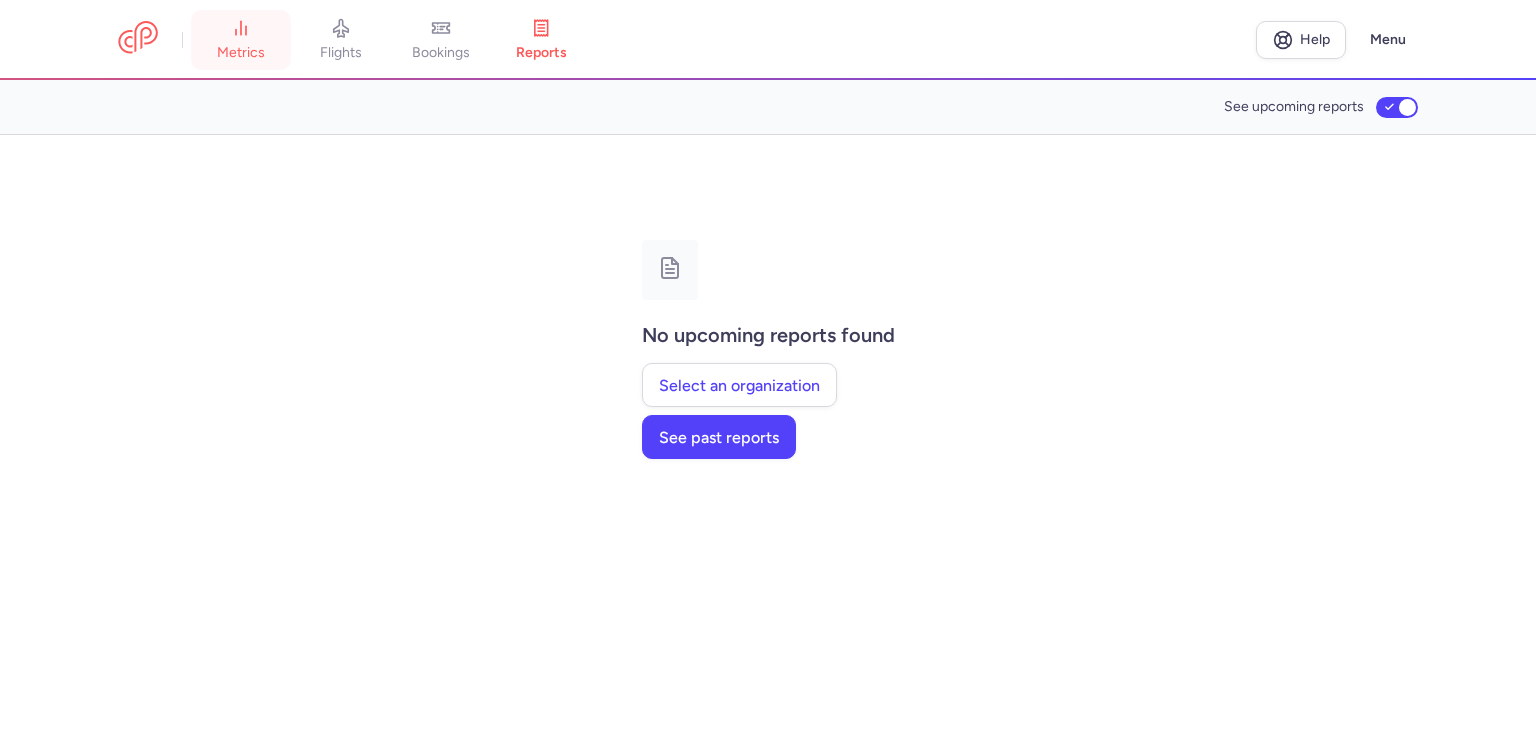 click on "metrics" at bounding box center (241, 53) 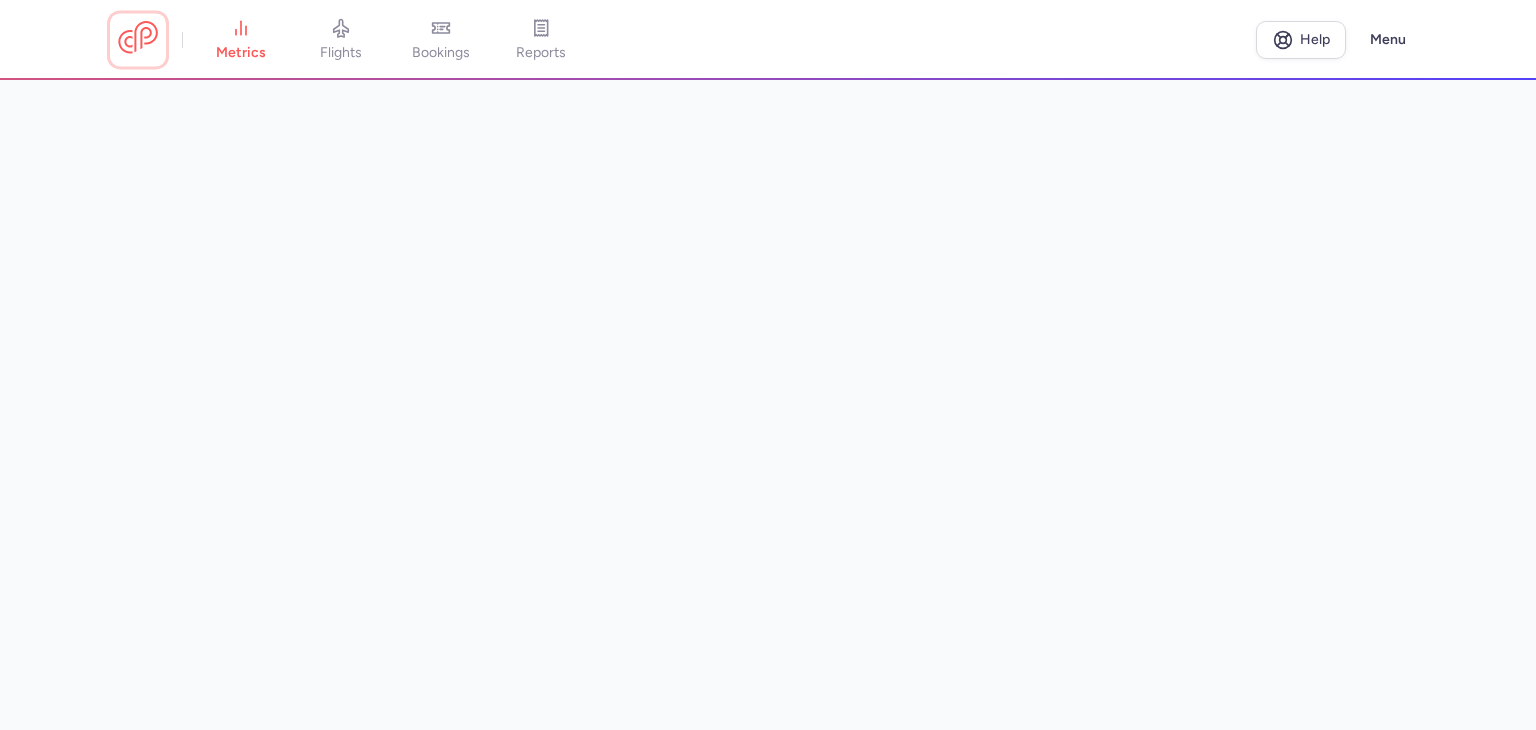 click at bounding box center (138, 39) 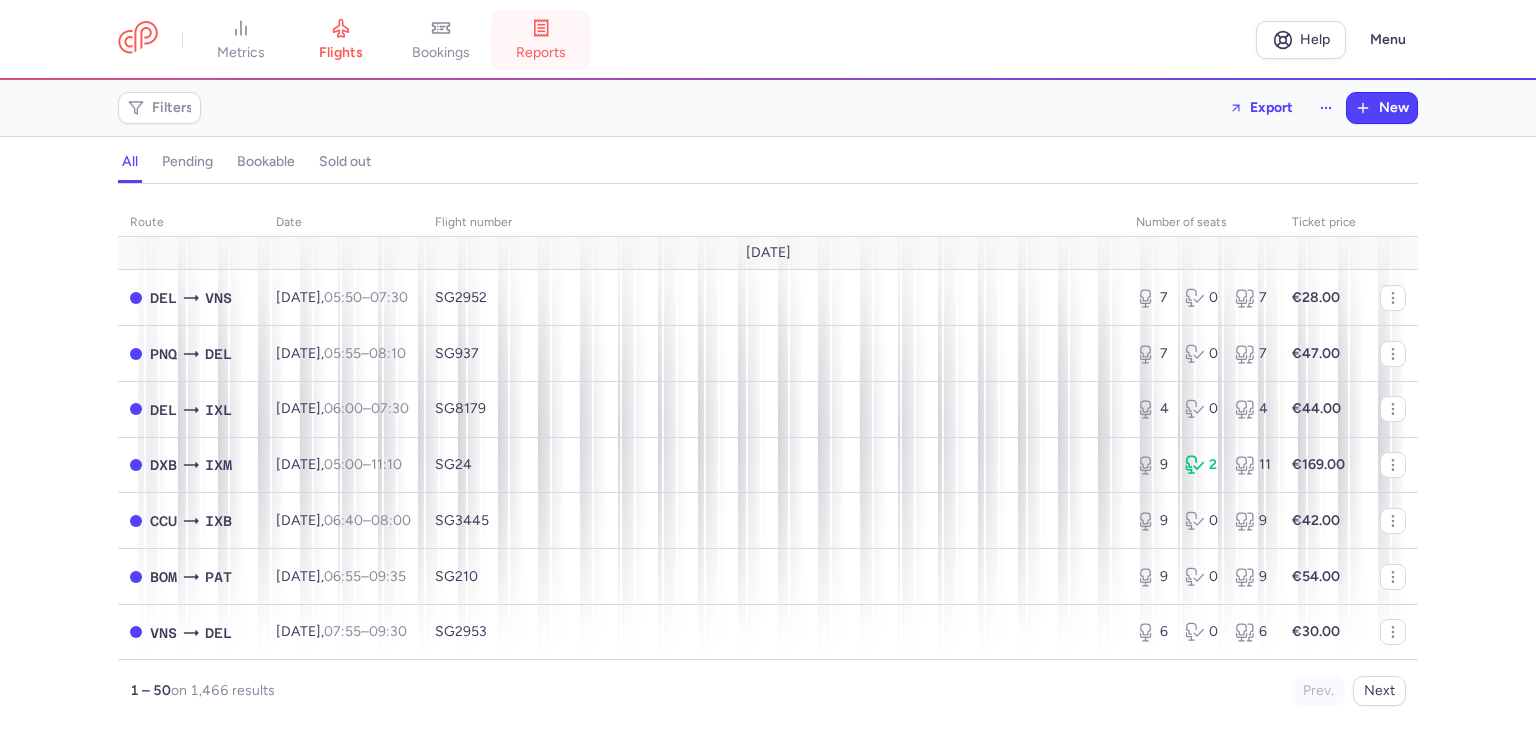 click on "reports" at bounding box center [541, 53] 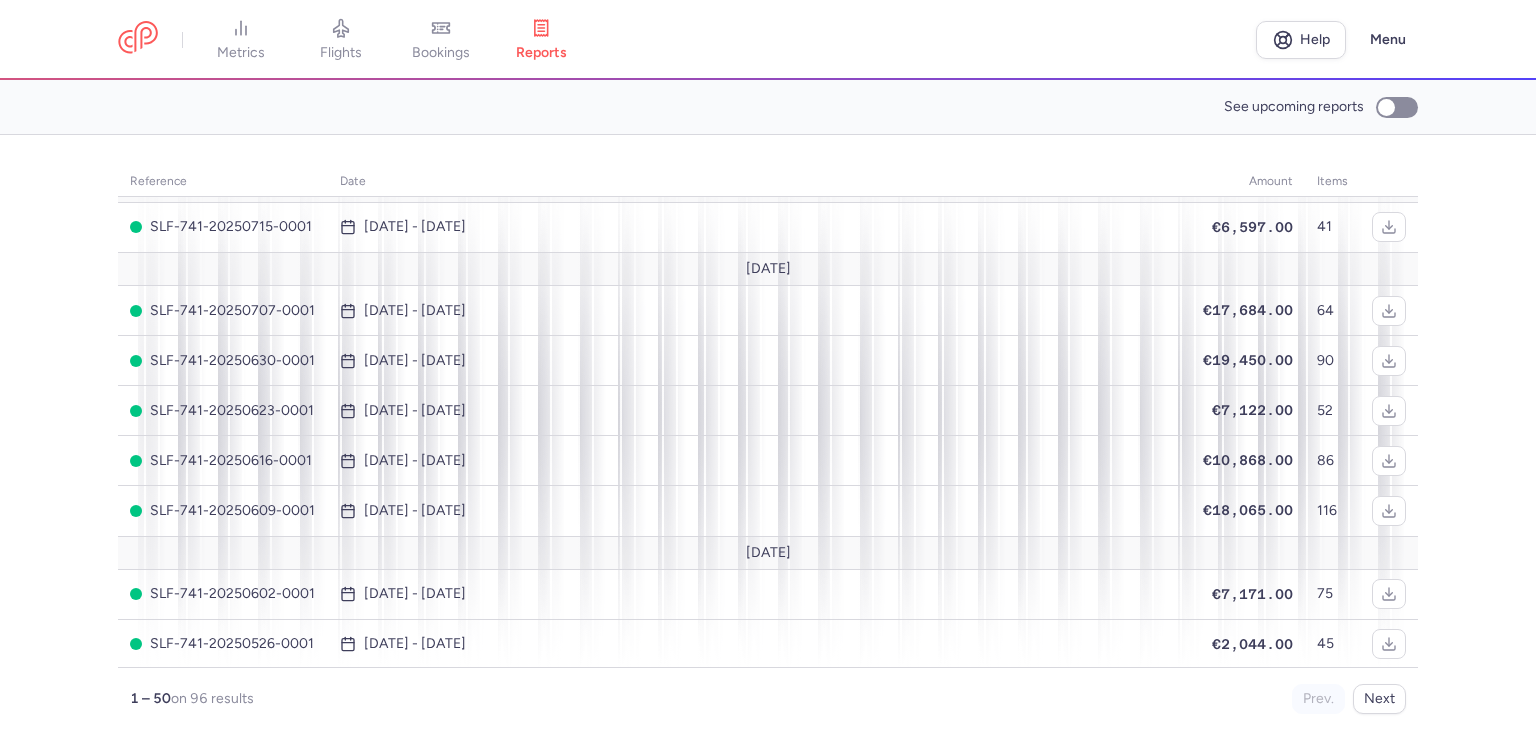 scroll, scrollTop: 0, scrollLeft: 0, axis: both 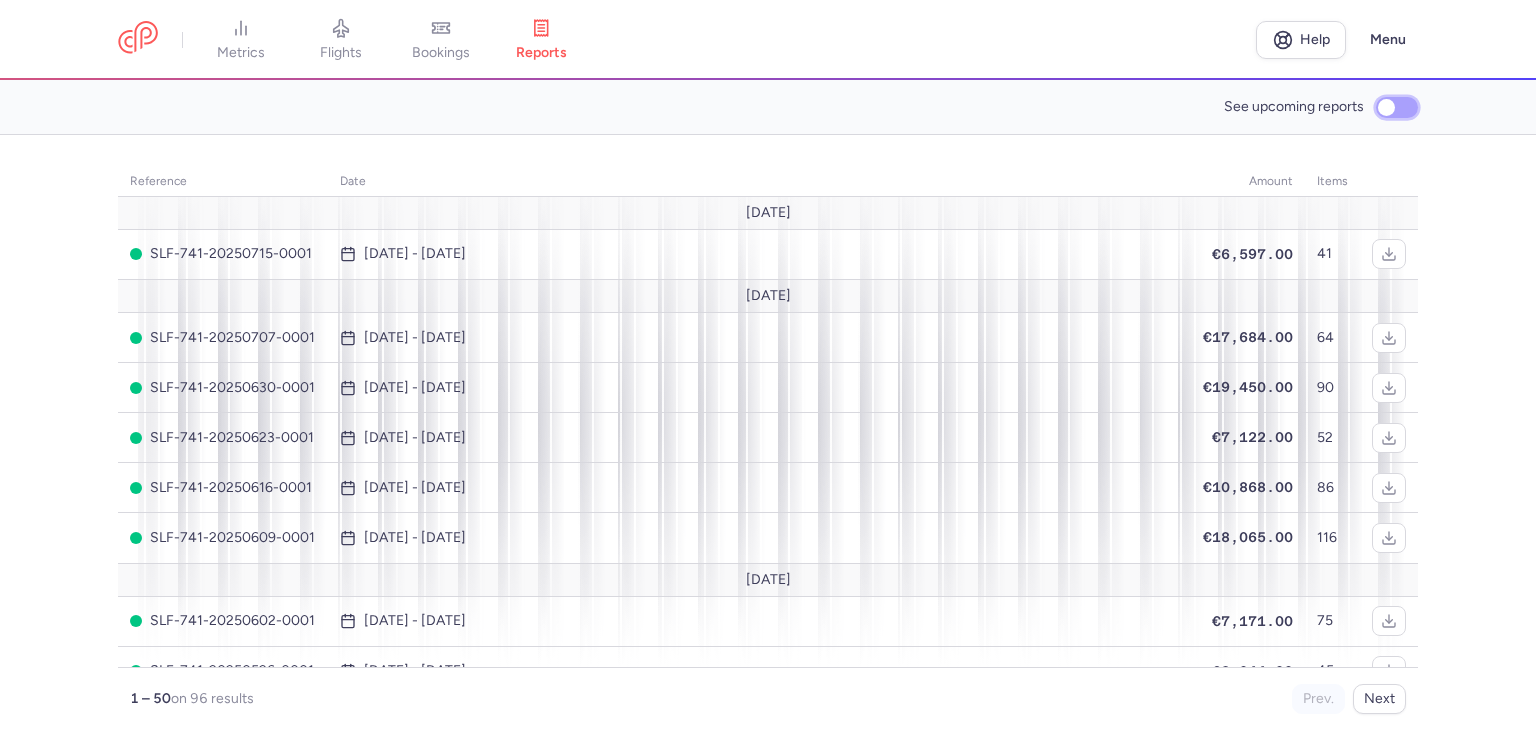 click on "See upcoming reports" at bounding box center (1397, 107) 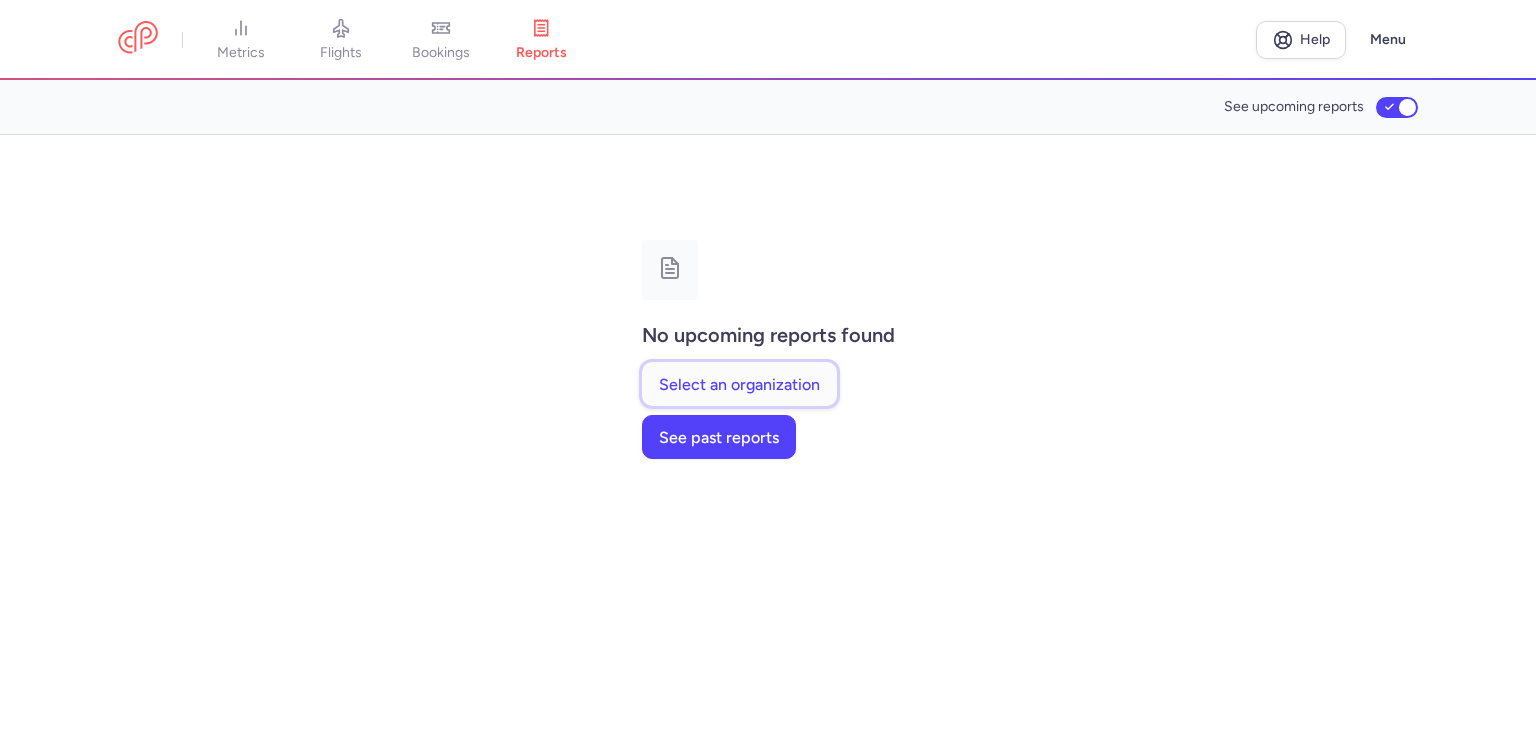 click on "Select an organization" at bounding box center (739, 385) 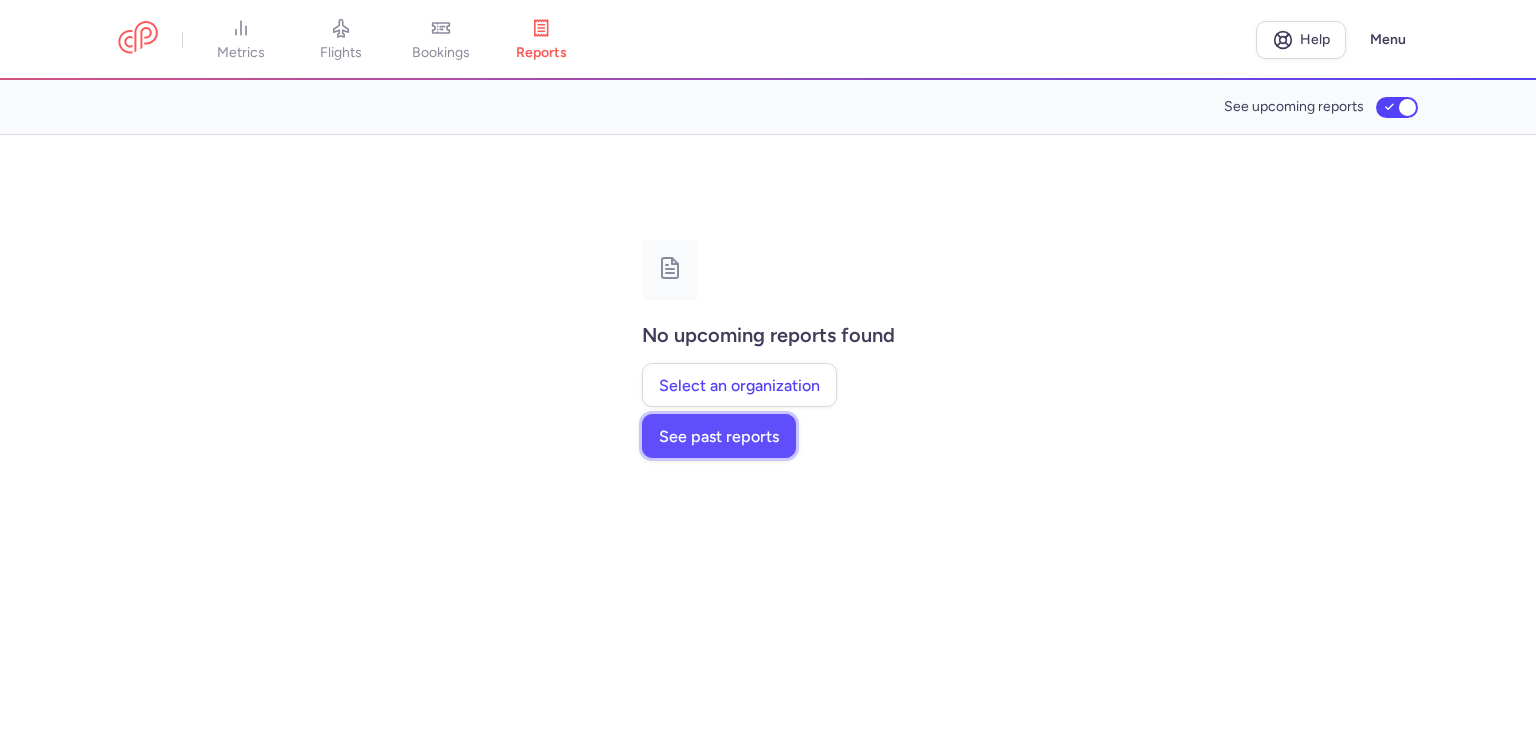 click on "See past reports" at bounding box center [719, 437] 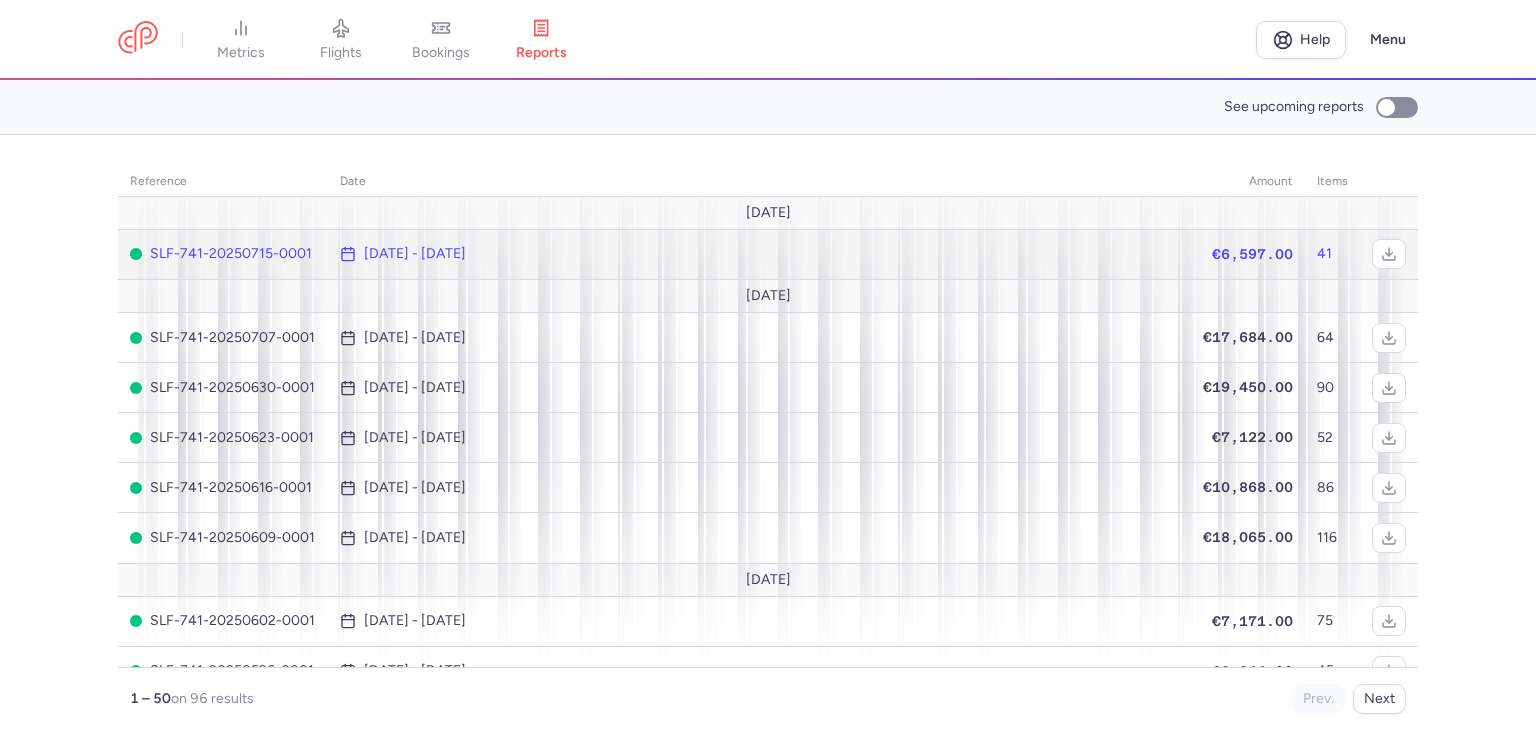 click on "[DATE] - [DATE]" 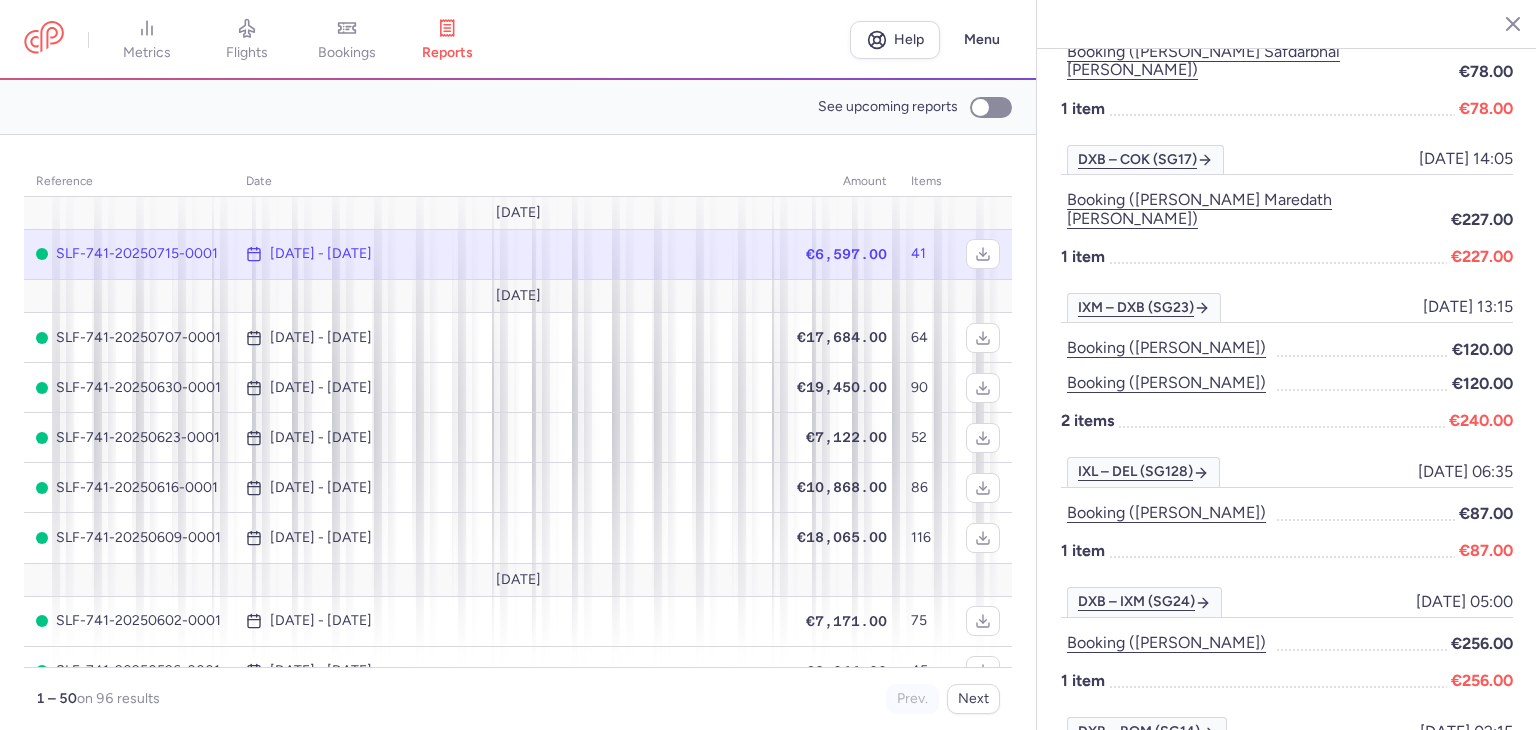scroll, scrollTop: 900, scrollLeft: 0, axis: vertical 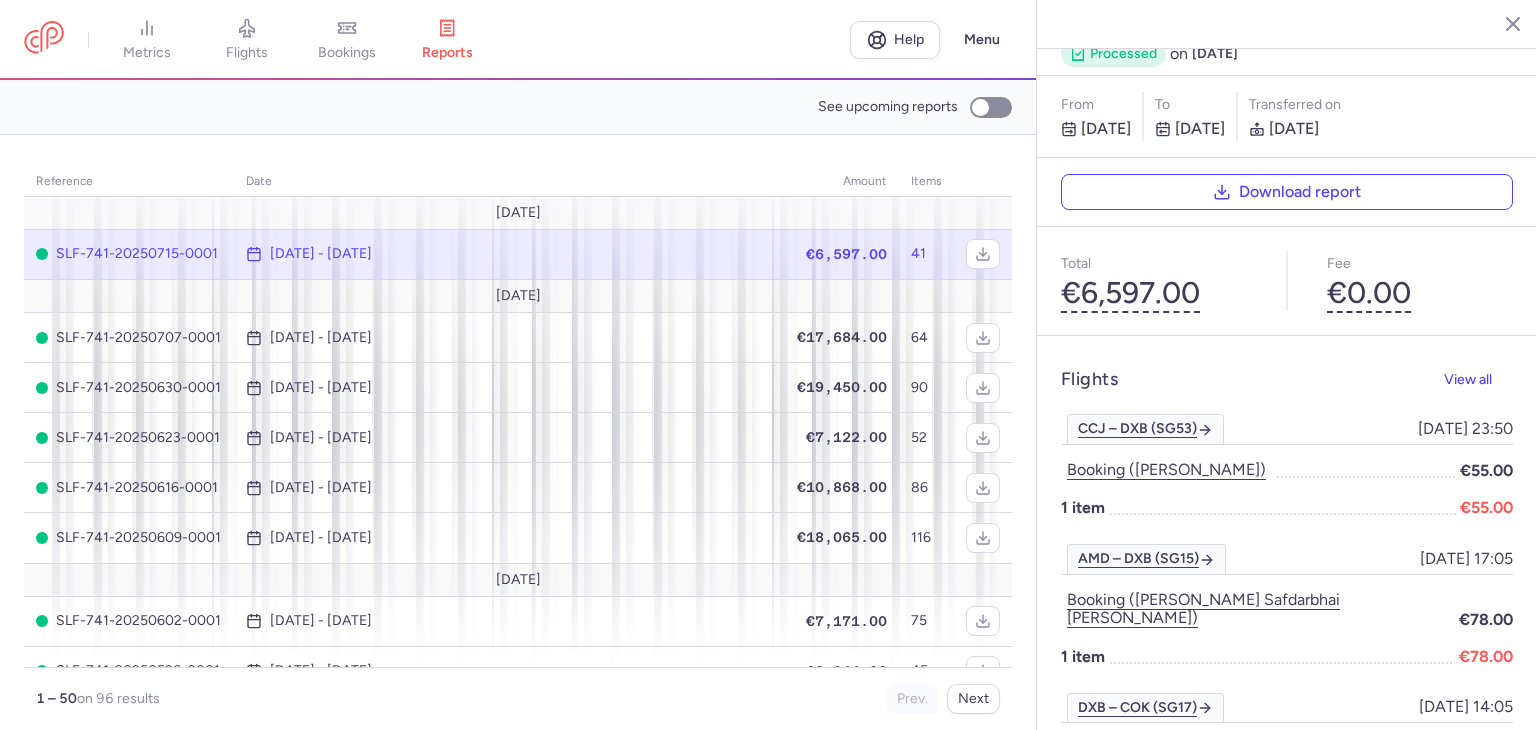 click on "See upcoming reports" at bounding box center (518, 107) 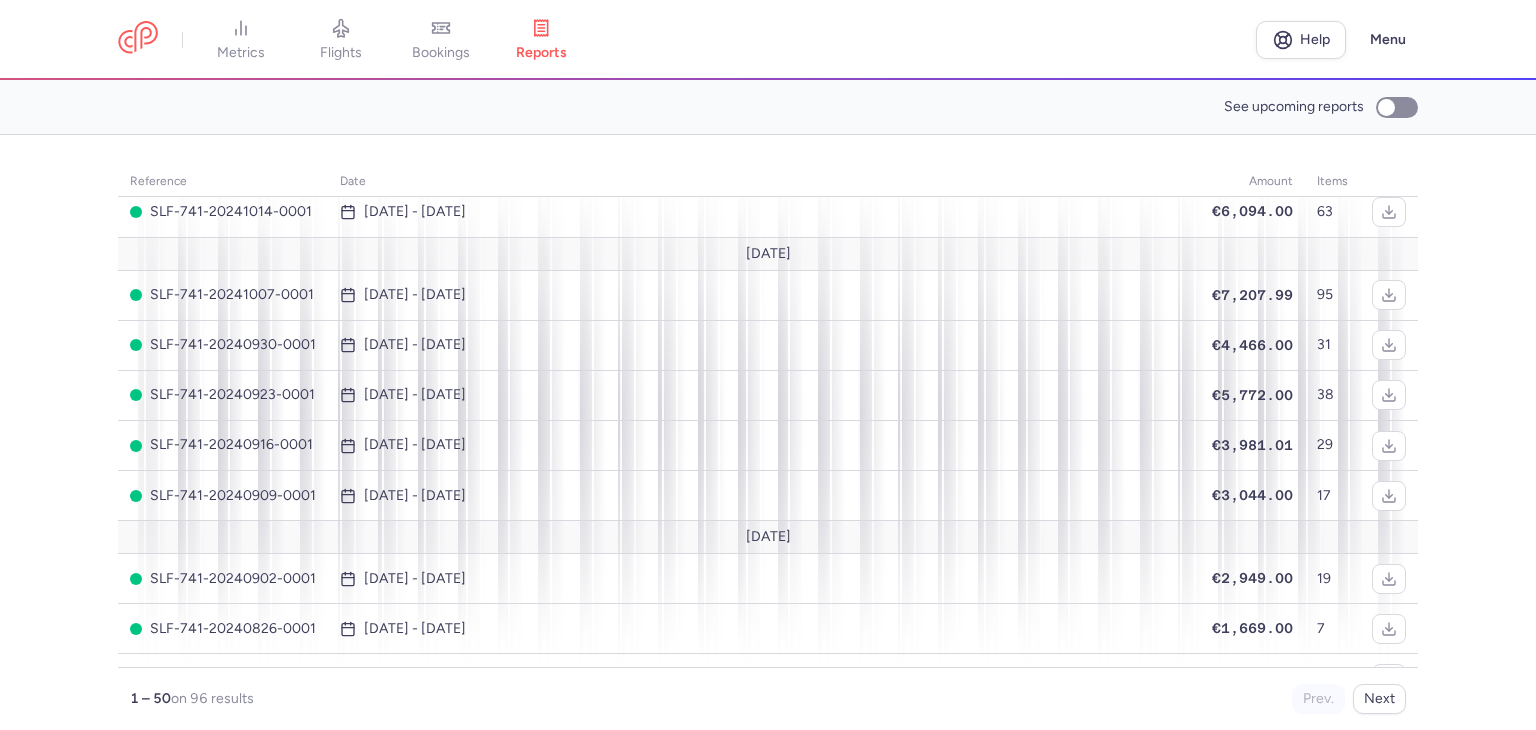 scroll, scrollTop: 2368, scrollLeft: 0, axis: vertical 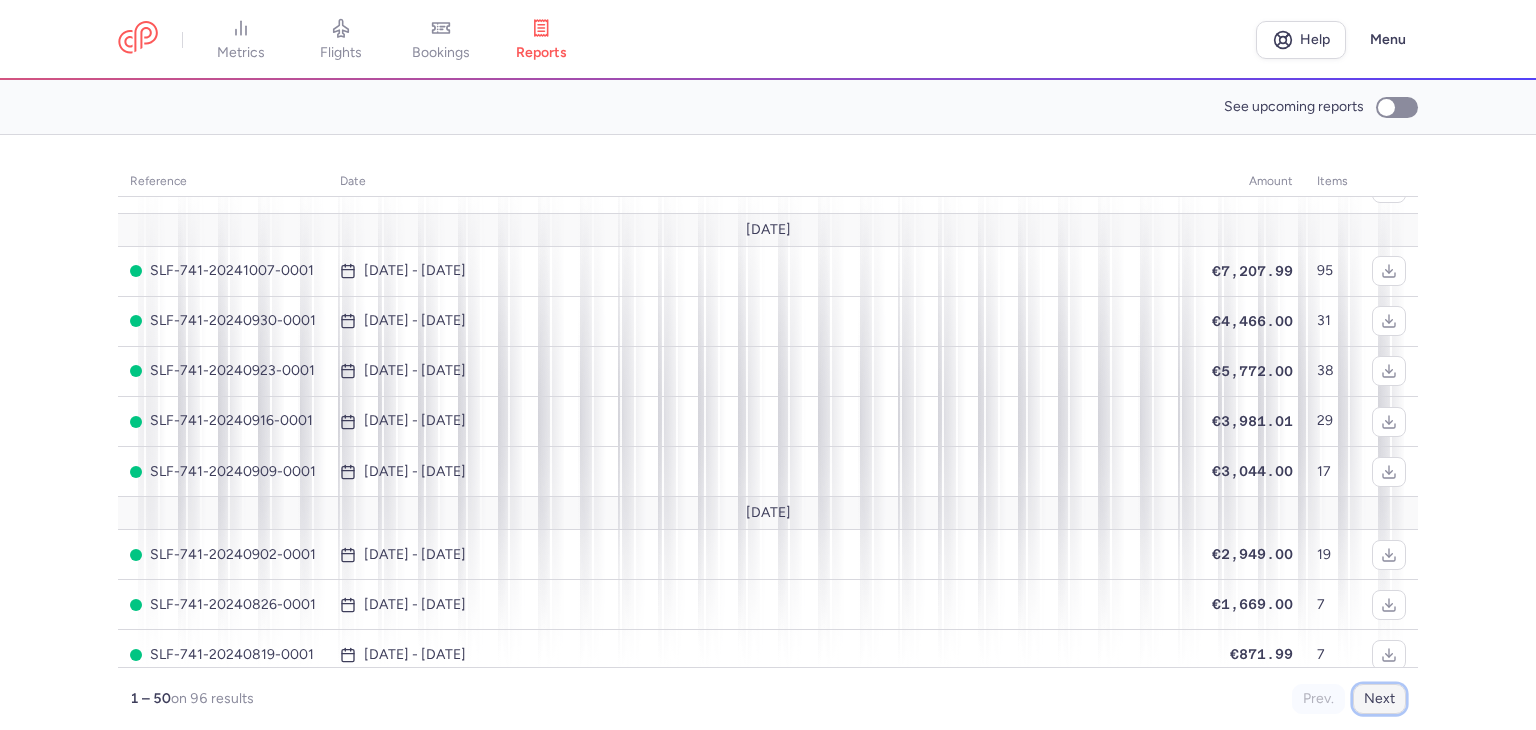 click on "Next" at bounding box center (1379, 699) 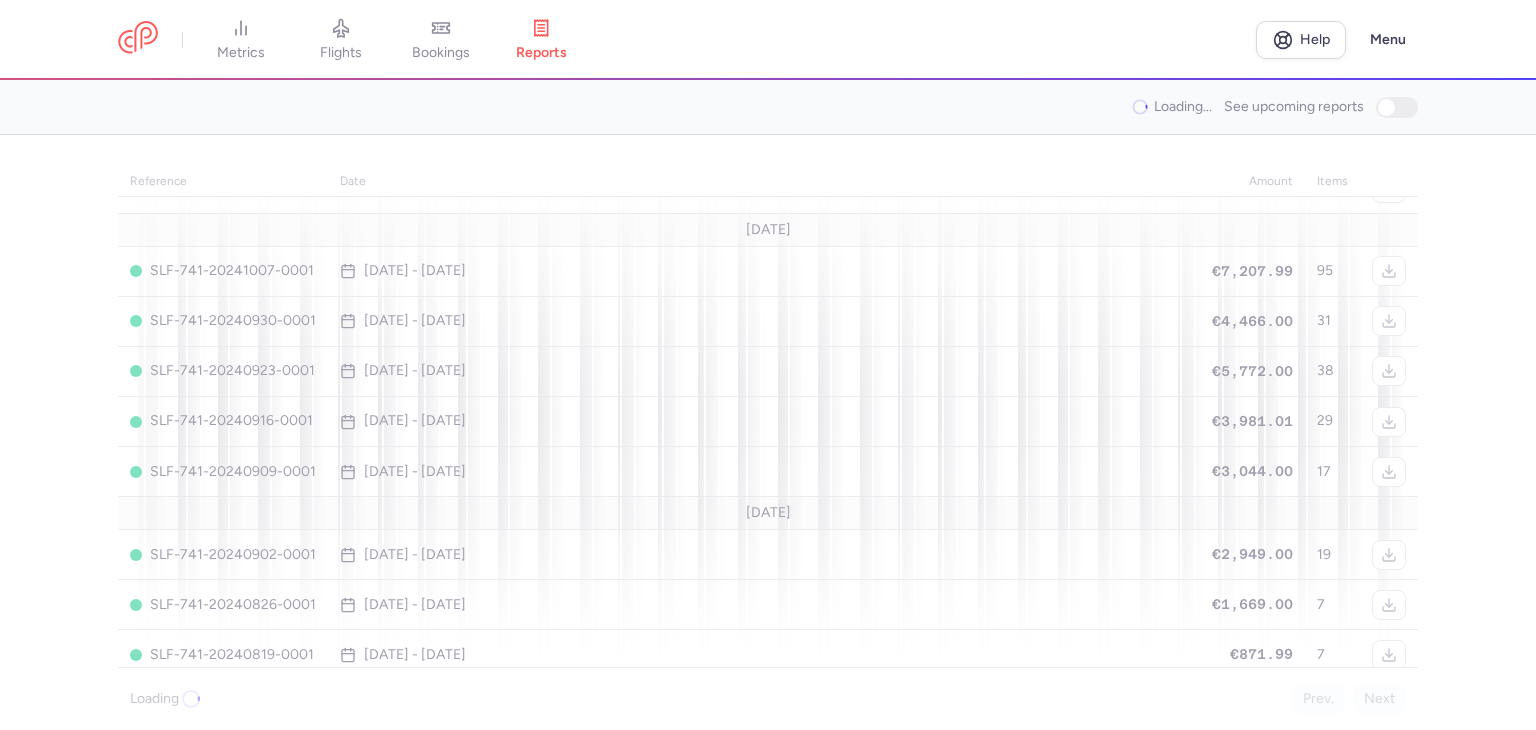 scroll, scrollTop: 0, scrollLeft: 0, axis: both 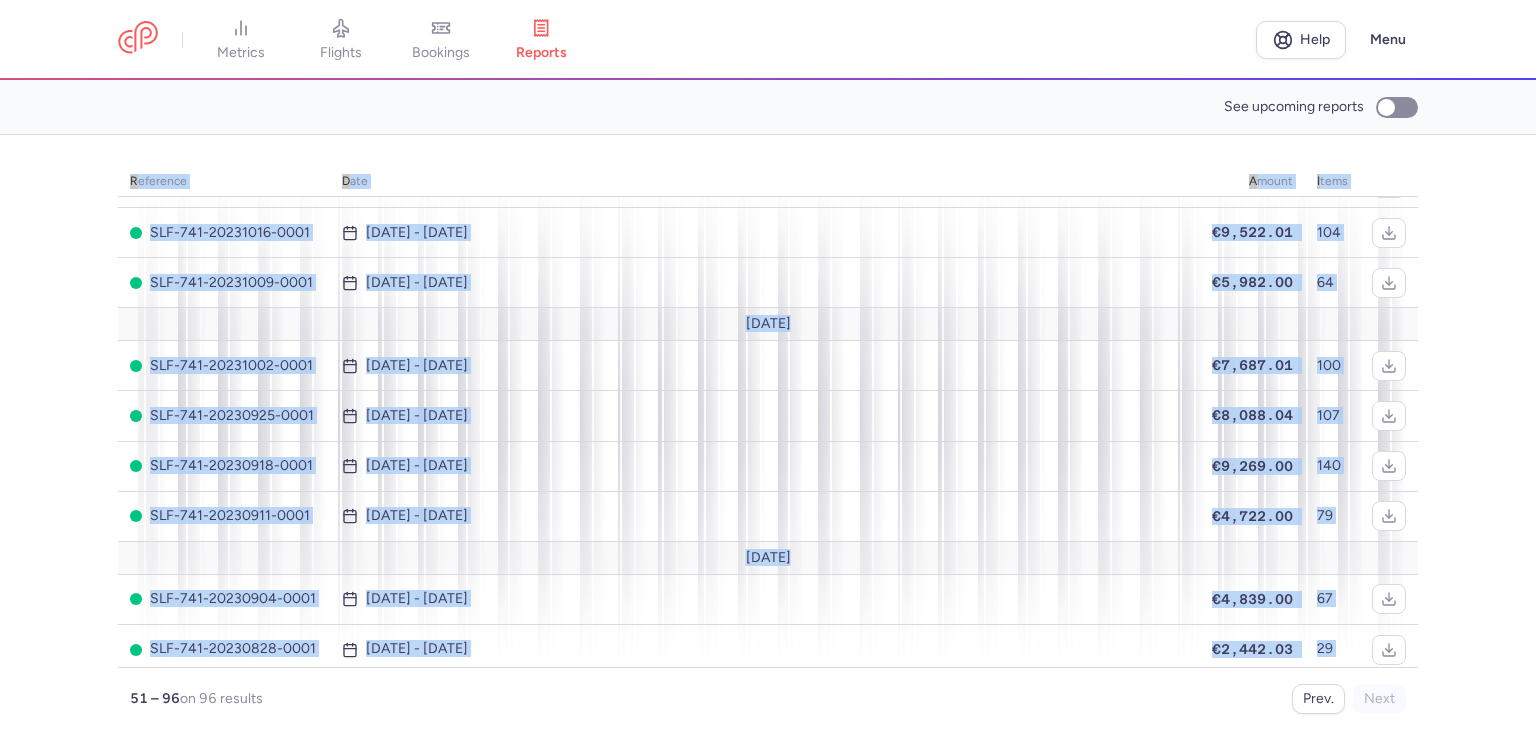 drag, startPoint x: 116, startPoint y: 180, endPoint x: 1312, endPoint y: 640, distance: 1281.4117 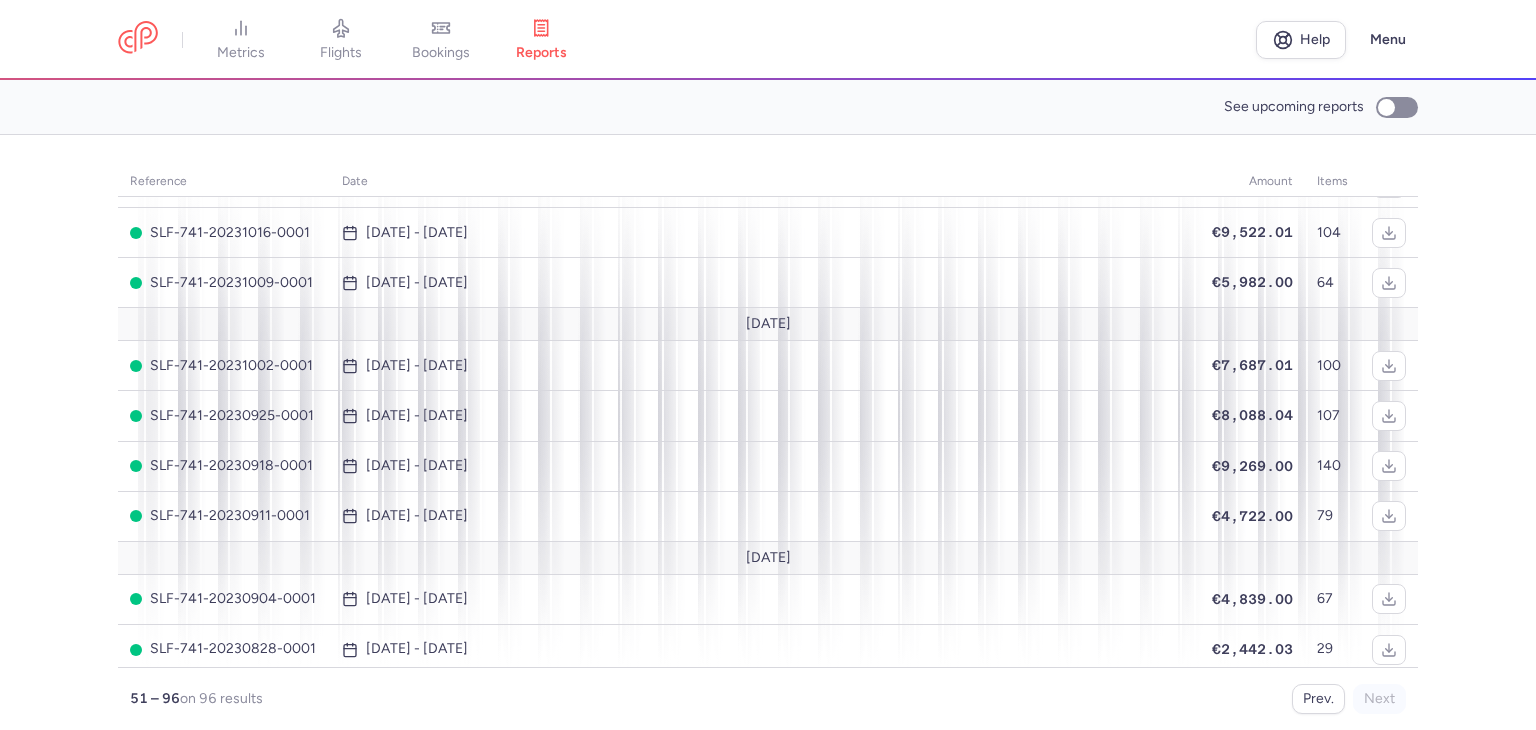 click on "Prev. Next" at bounding box center (1087, 699) 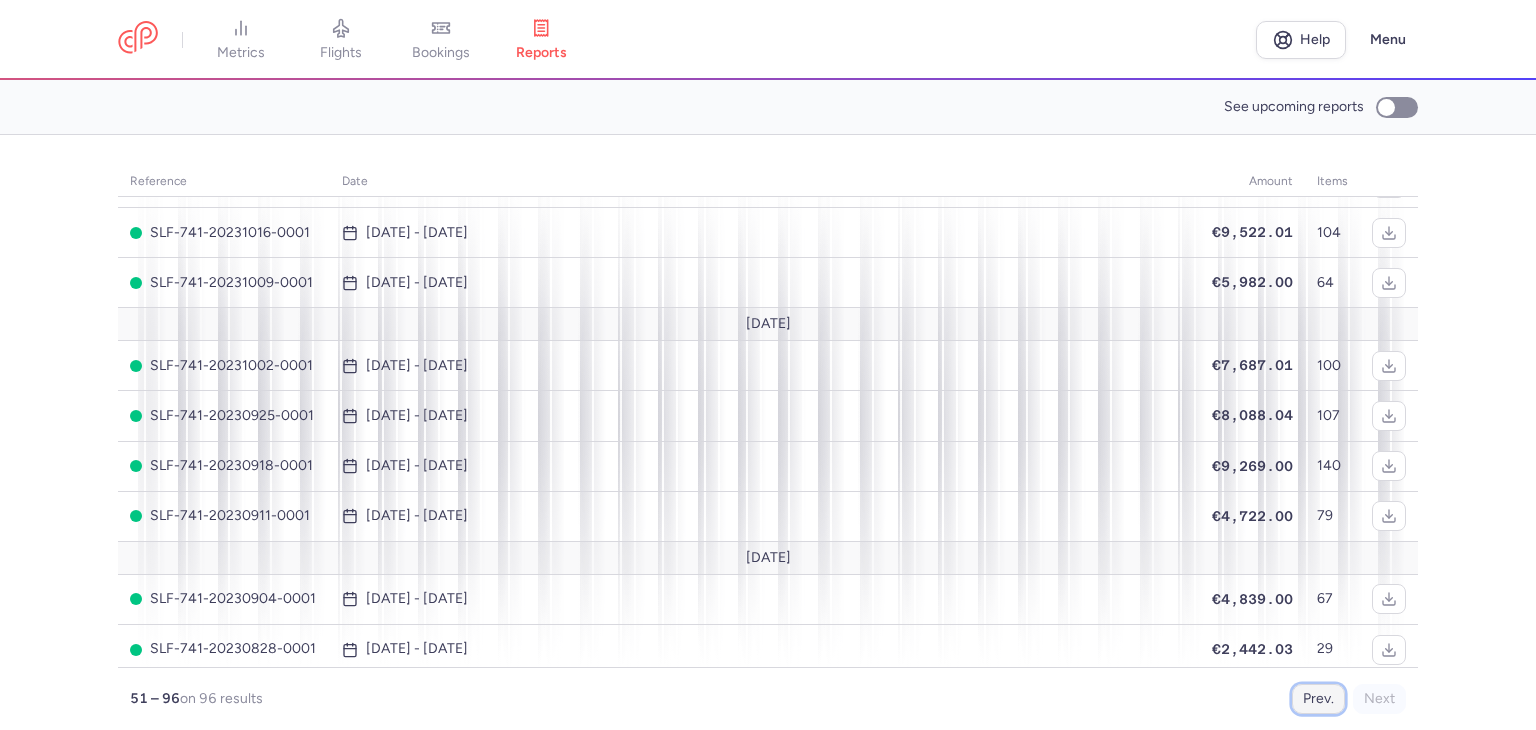 click on "Prev." at bounding box center [1318, 699] 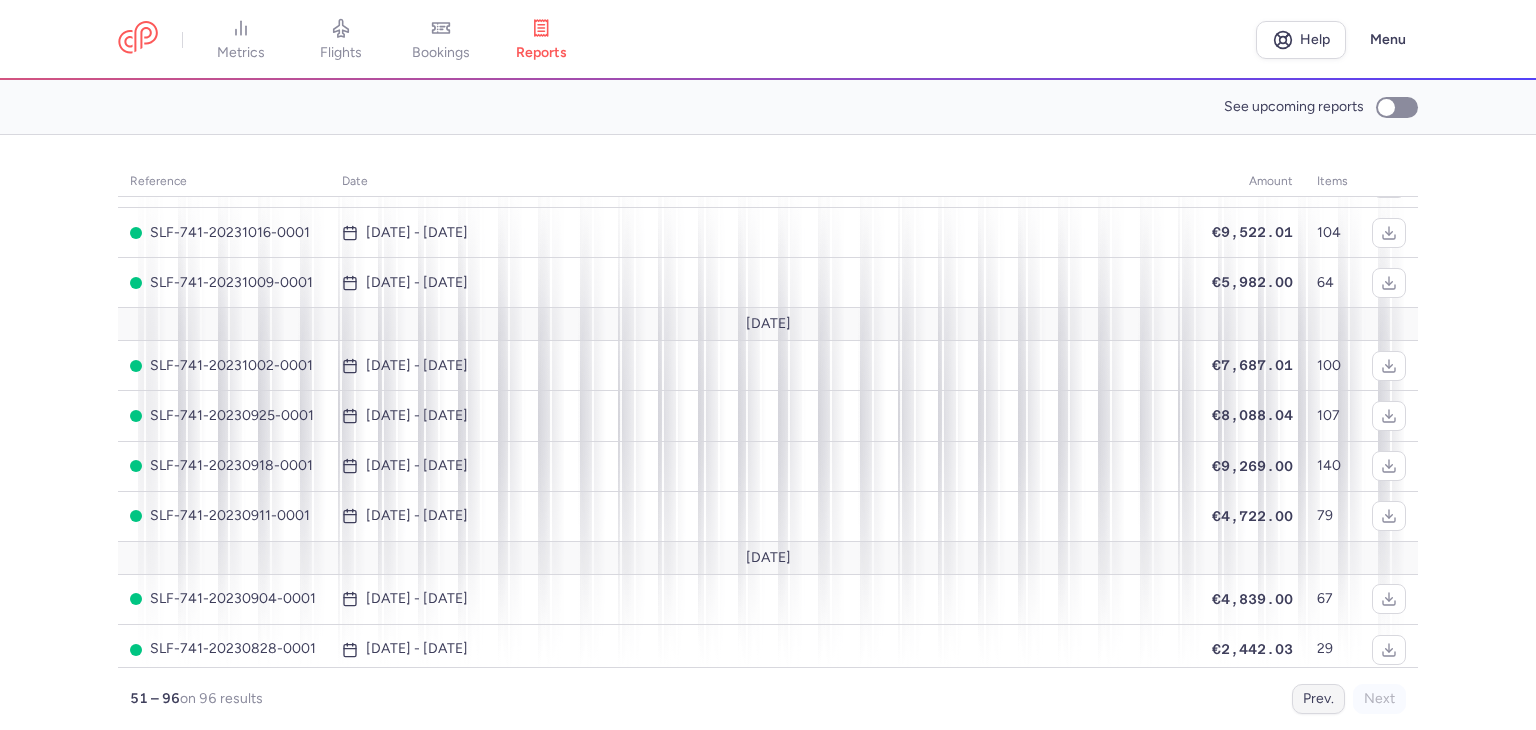 scroll, scrollTop: 0, scrollLeft: 0, axis: both 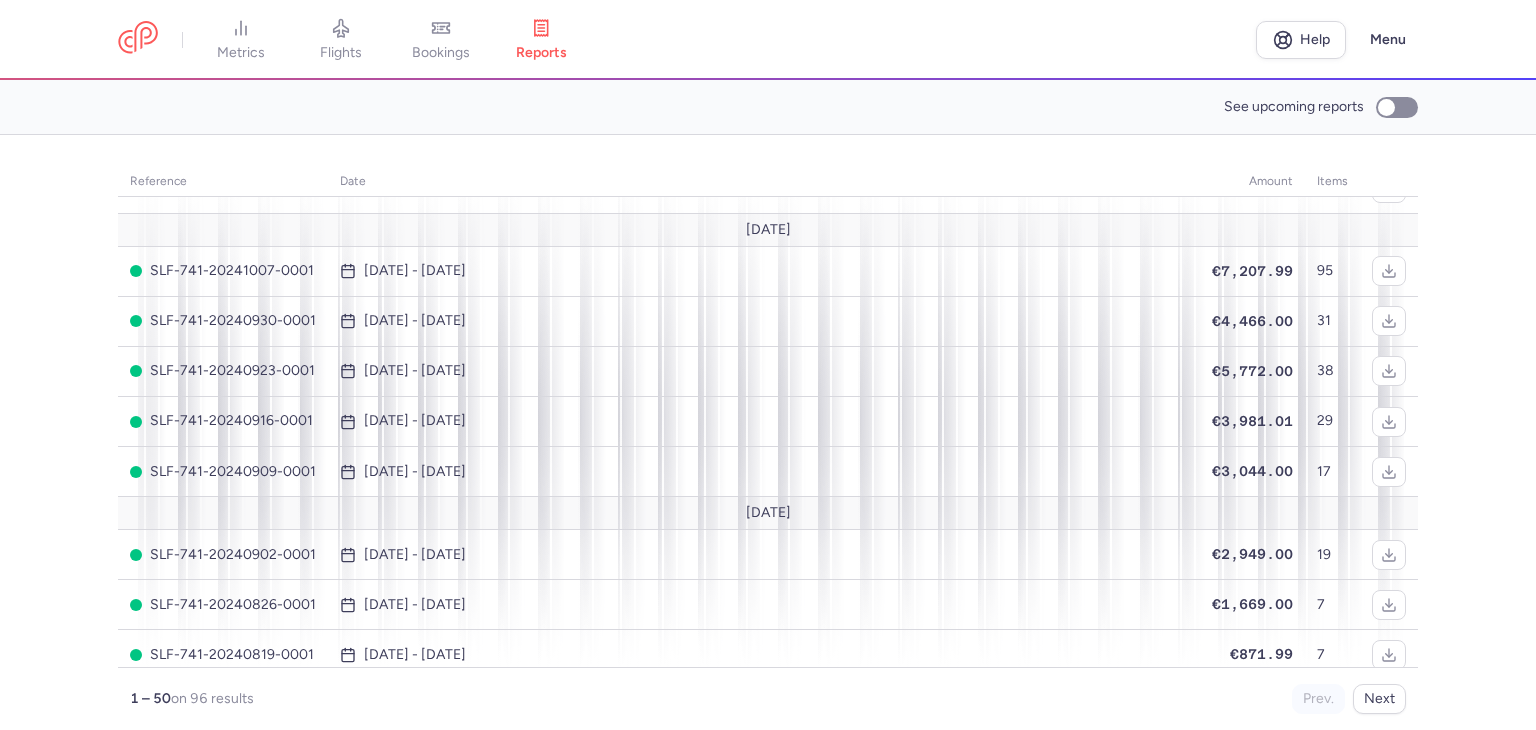 drag, startPoint x: 79, startPoint y: 246, endPoint x: 1352, endPoint y: 648, distance: 1334.9656 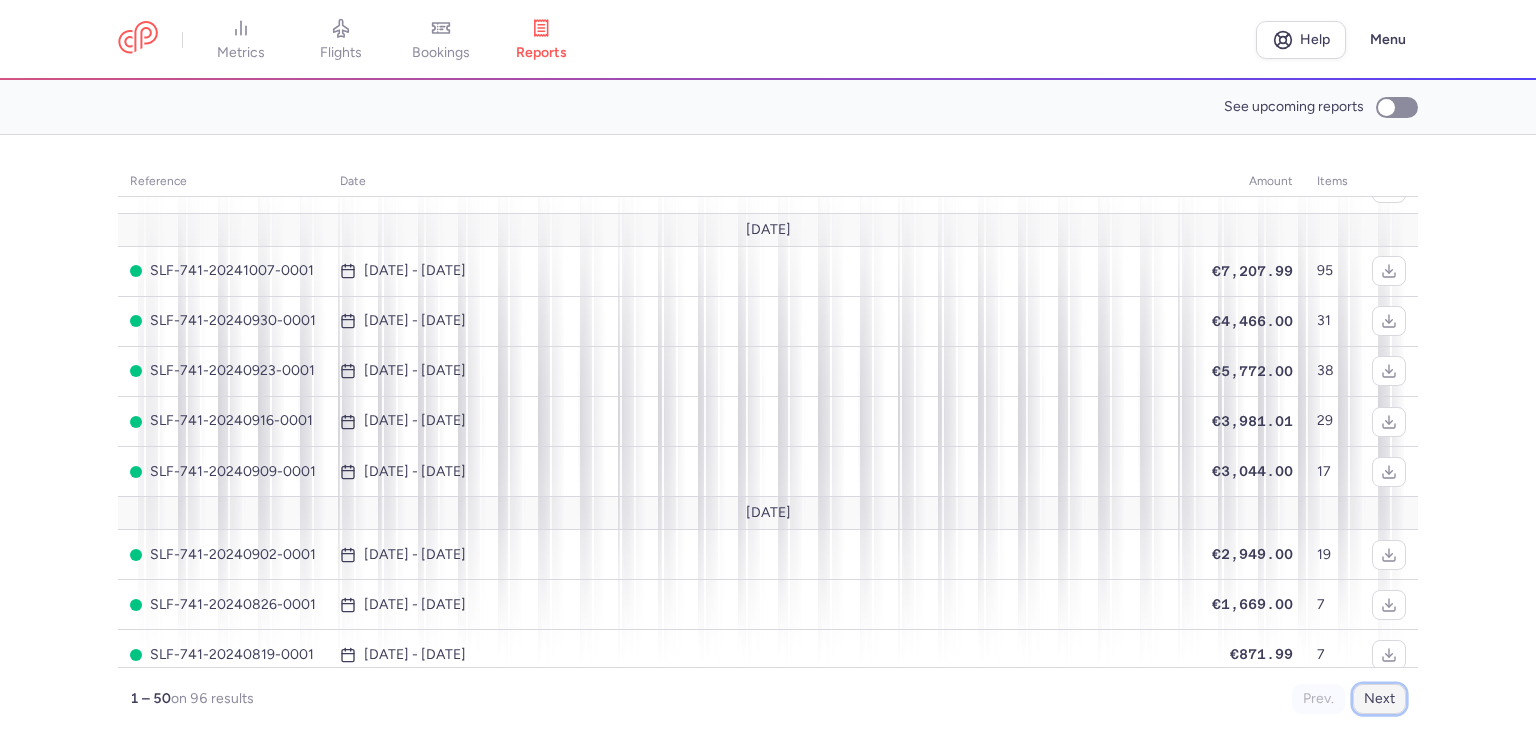 click on "Next" at bounding box center (1379, 699) 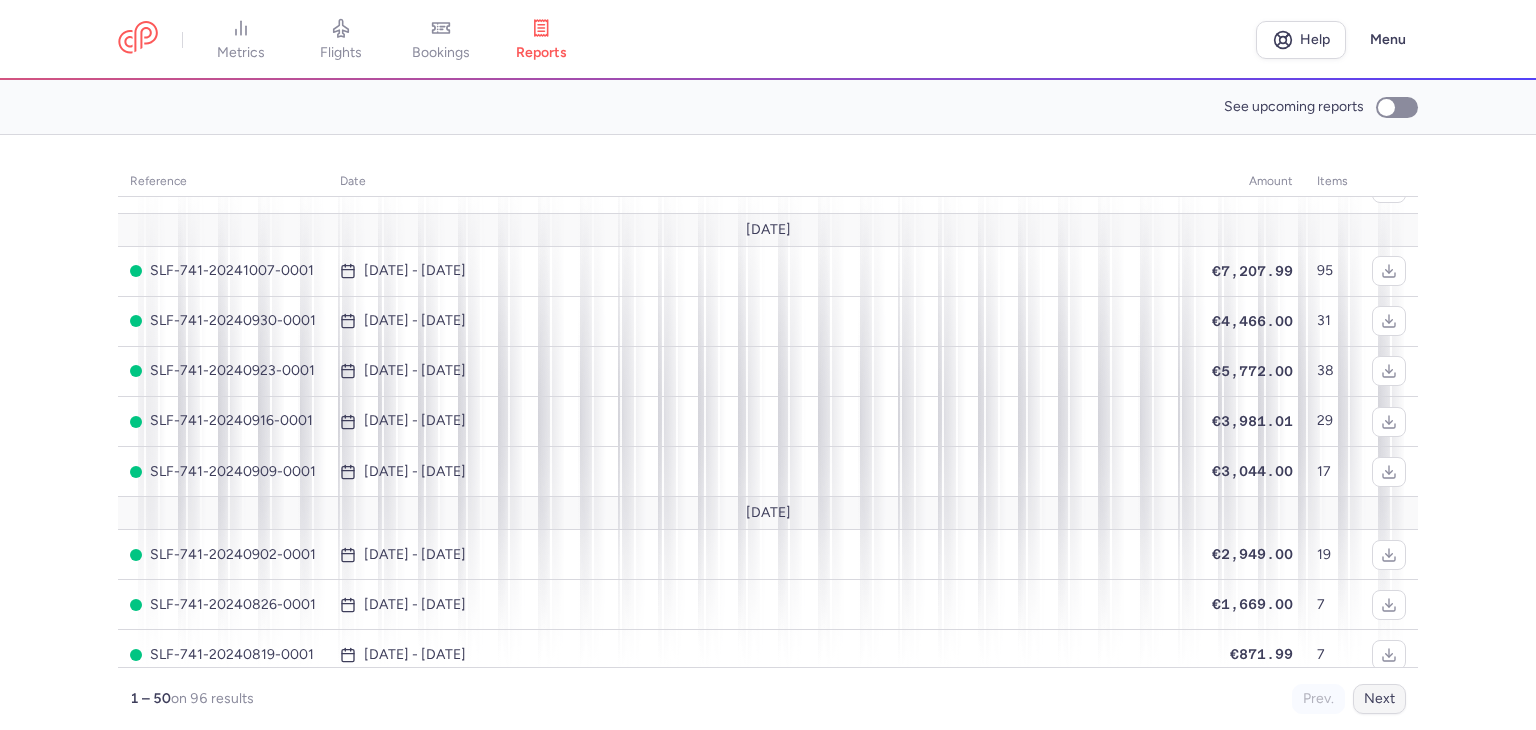scroll, scrollTop: 0, scrollLeft: 0, axis: both 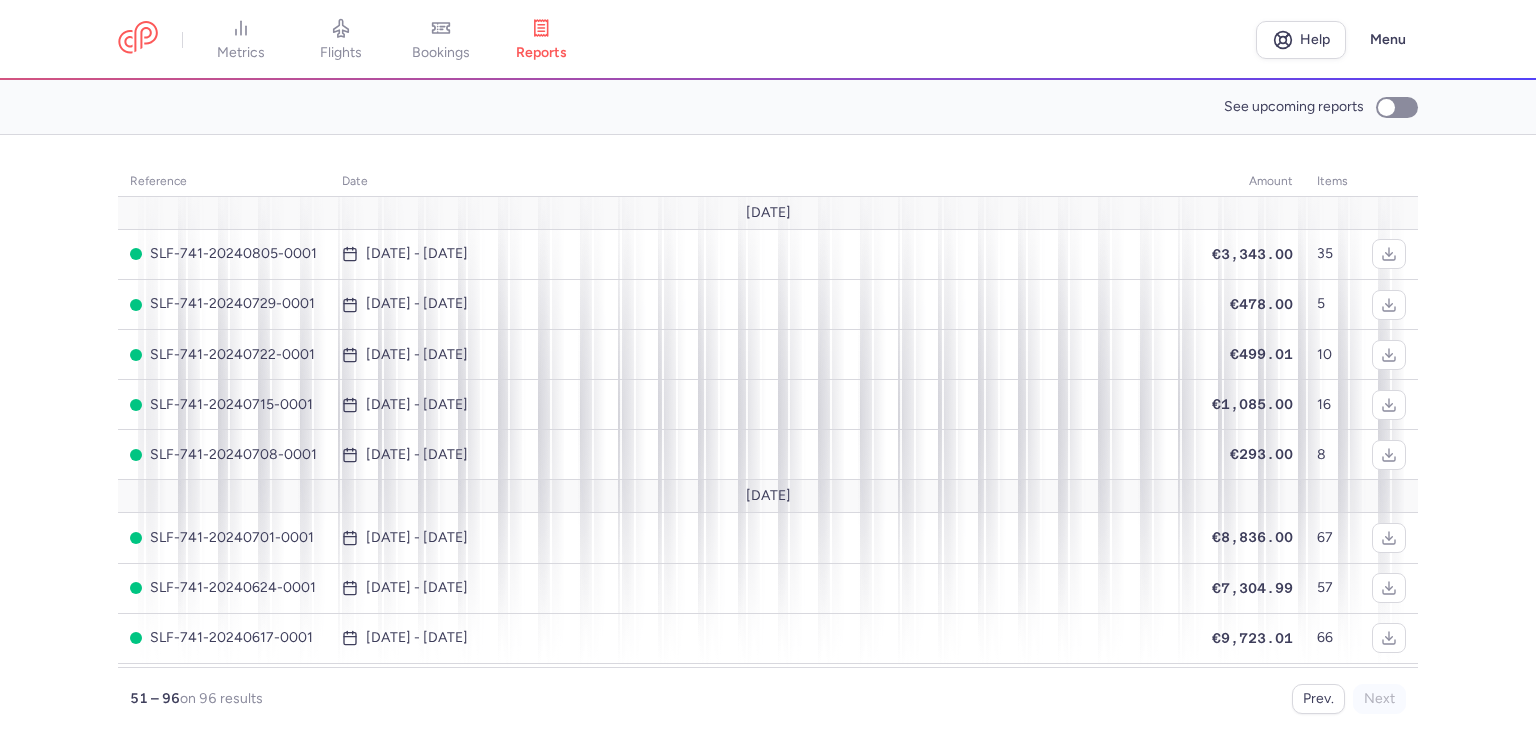 click on "reference date amount items [DATE]  SLF-741-20240805-0001 [DATE] - [DATE] €3,343.00 35  SLF-741-20240729-0001 [DATE] - [DATE] €478.00 5  SLF-741-20240722-0001 [DATE] - [DATE] €499.01 10  SLF-741-20240715-0001 [DATE] - [DATE] €1,085.00 16  SLF-741-20240708-0001 [DATE] - [DATE] €293.00 [DATE]  SLF-741-20240701-0001 [DATE] - [DATE] €8,836.00 67  SLF-741-20240624-0001 [DATE] - [DATE] €7,304.99 57  SLF-741-20240617-0001 [DATE] - [DATE] €9,723.01 66  SLF-741-20240610-0001 [DATE] - [DATE] €8,142.02 61 [DATE]  SLF-741-20240603-0001 [DATE] - [DATE] €8,128.00 68  SLF-741-20240527-0001 [DATE] - [DATE] €7,701.99 58  SLF-741-20240520-0001 [DATE] - [DATE] €4,973.02 38  SLF-741-20240513-0001 [DATE] - [DATE] €4,919.00 40 [DATE]  SLF-741-20240506-0001 [DATE] - [DATE] €3,763.00 30  SLF-741-20240429-0001 [DATE] - [DATE] 41 30" at bounding box center [768, 432] 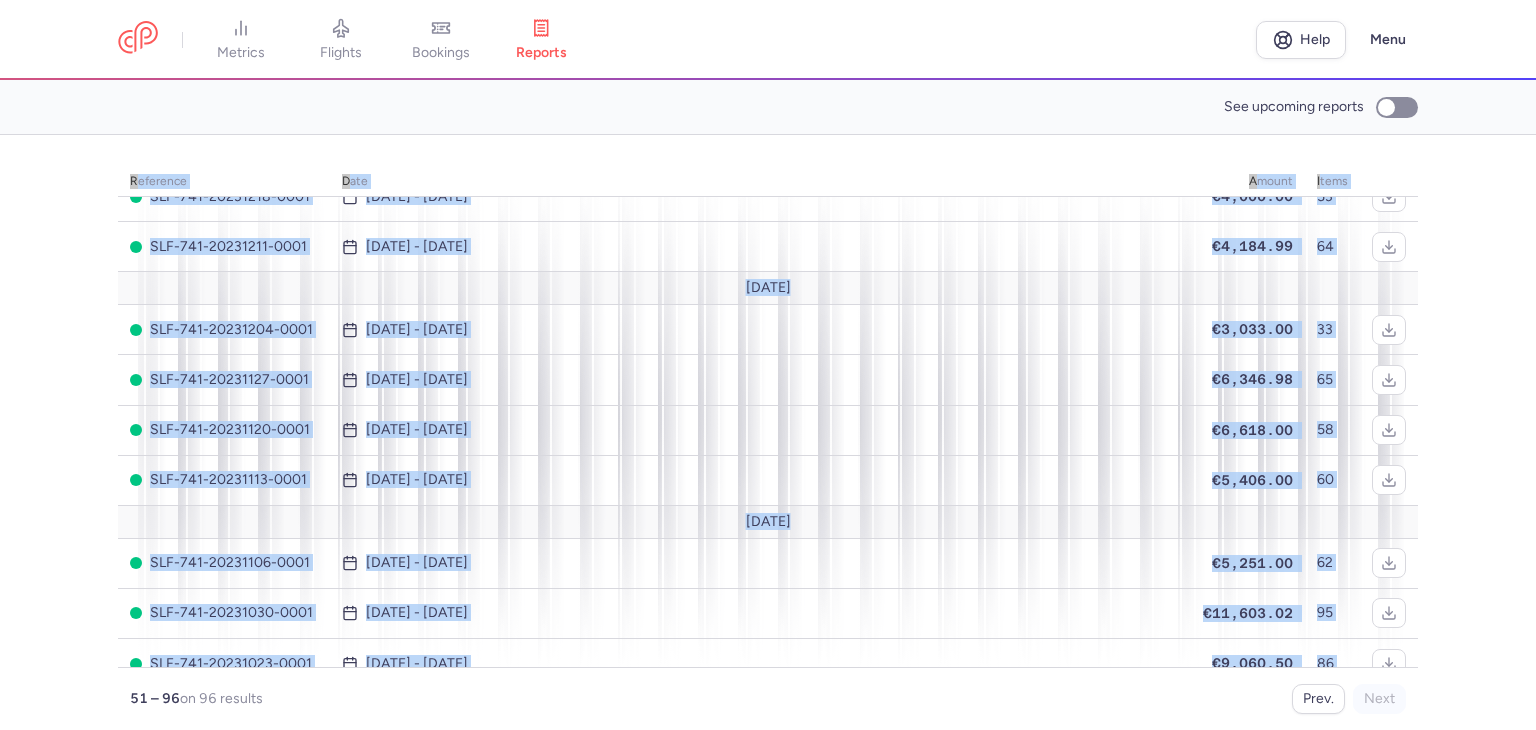 scroll, scrollTop: 2140, scrollLeft: 0, axis: vertical 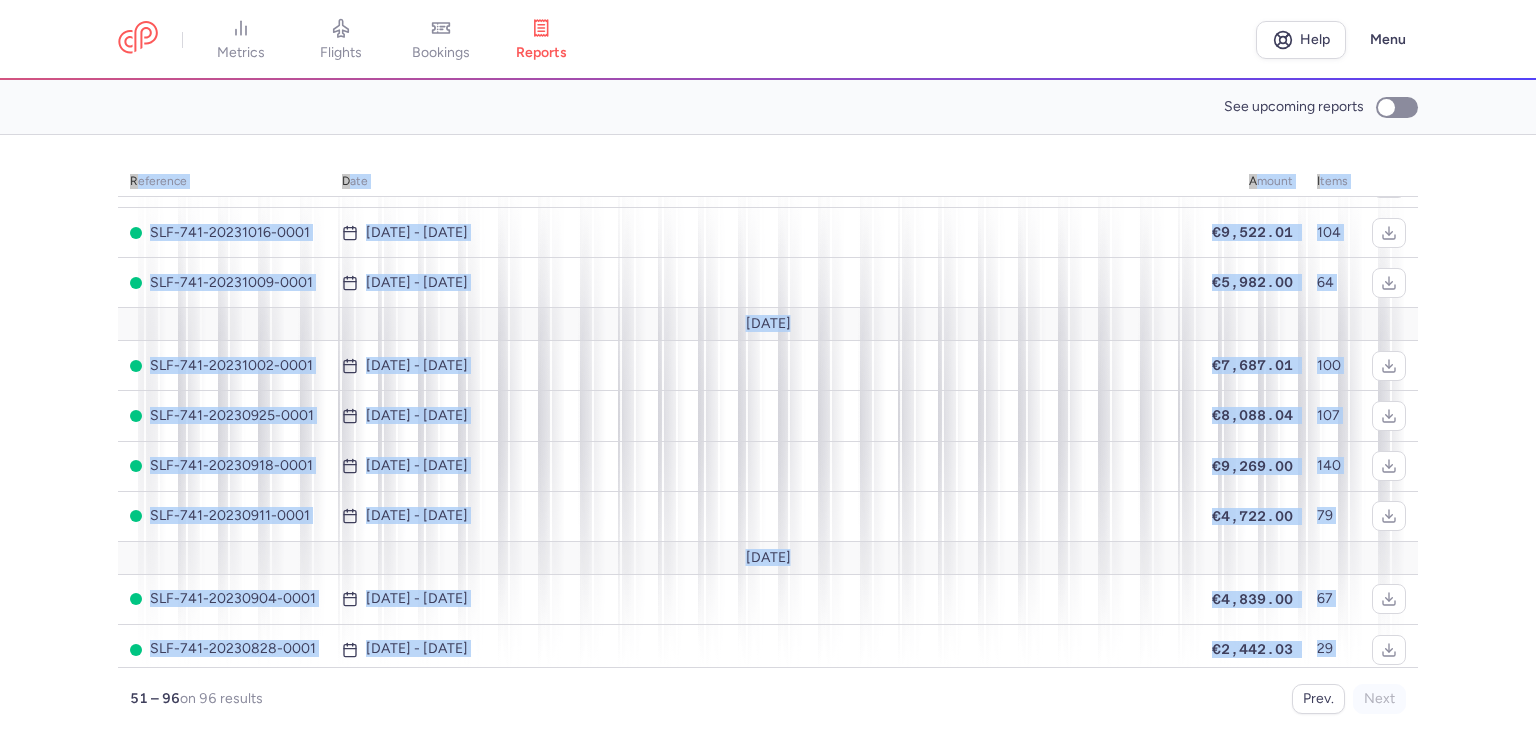 drag, startPoint x: 100, startPoint y: 225, endPoint x: 1308, endPoint y: 625, distance: 1272.503 